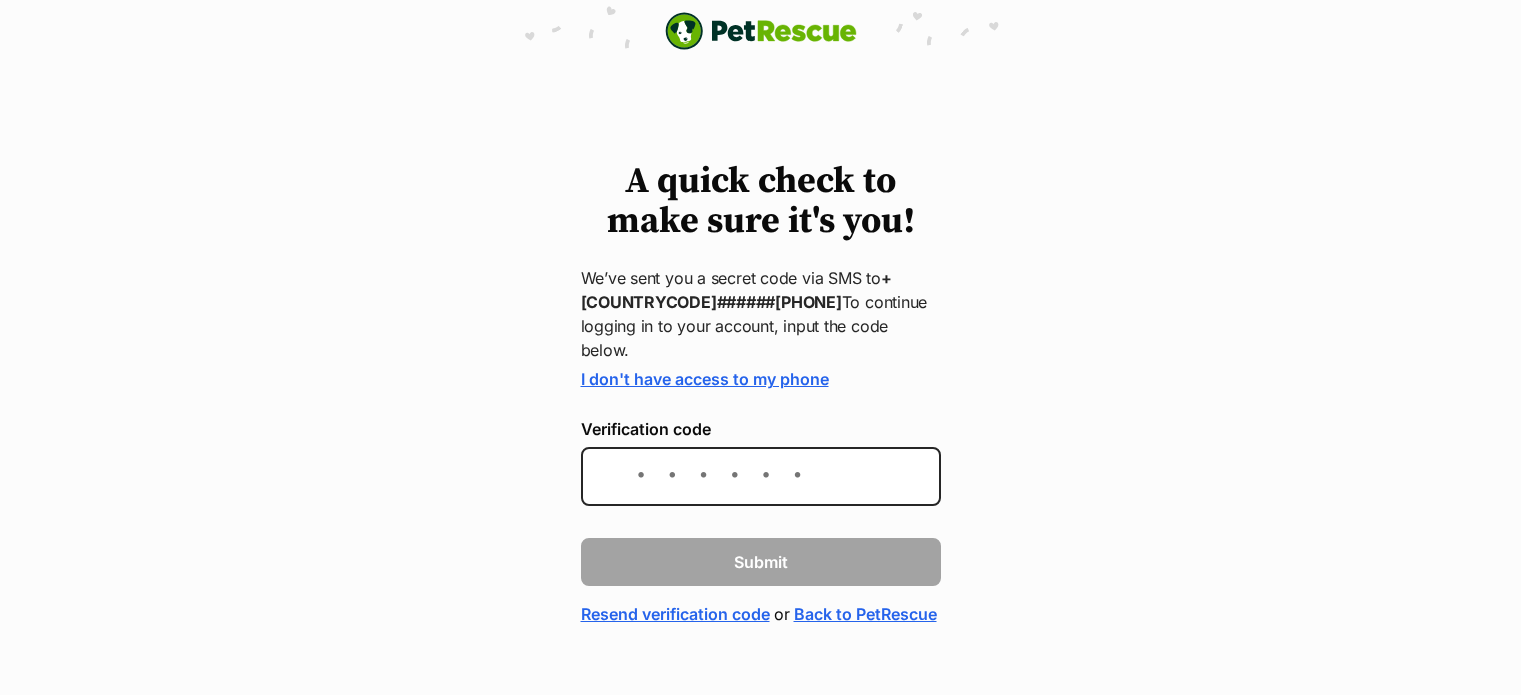 scroll, scrollTop: 0, scrollLeft: 0, axis: both 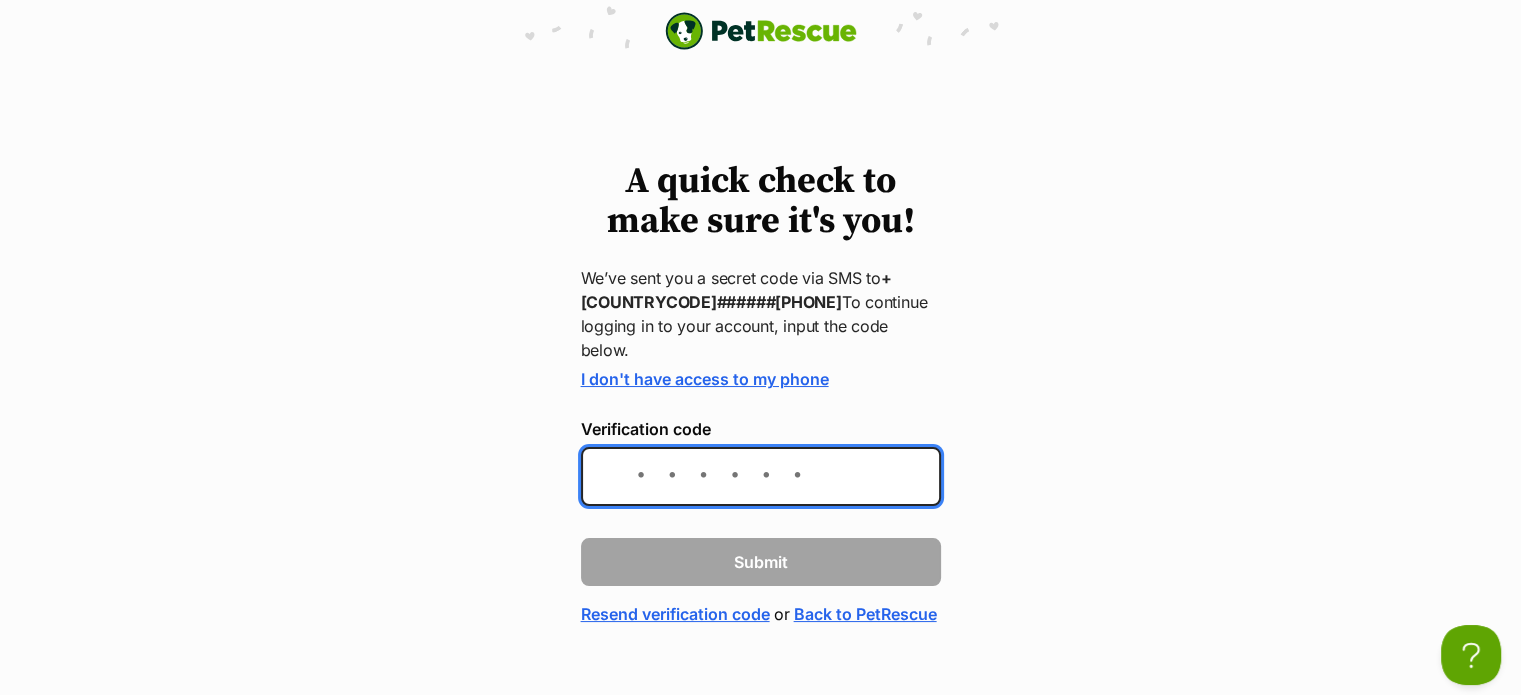 click on "Verification code" at bounding box center (761, 476) 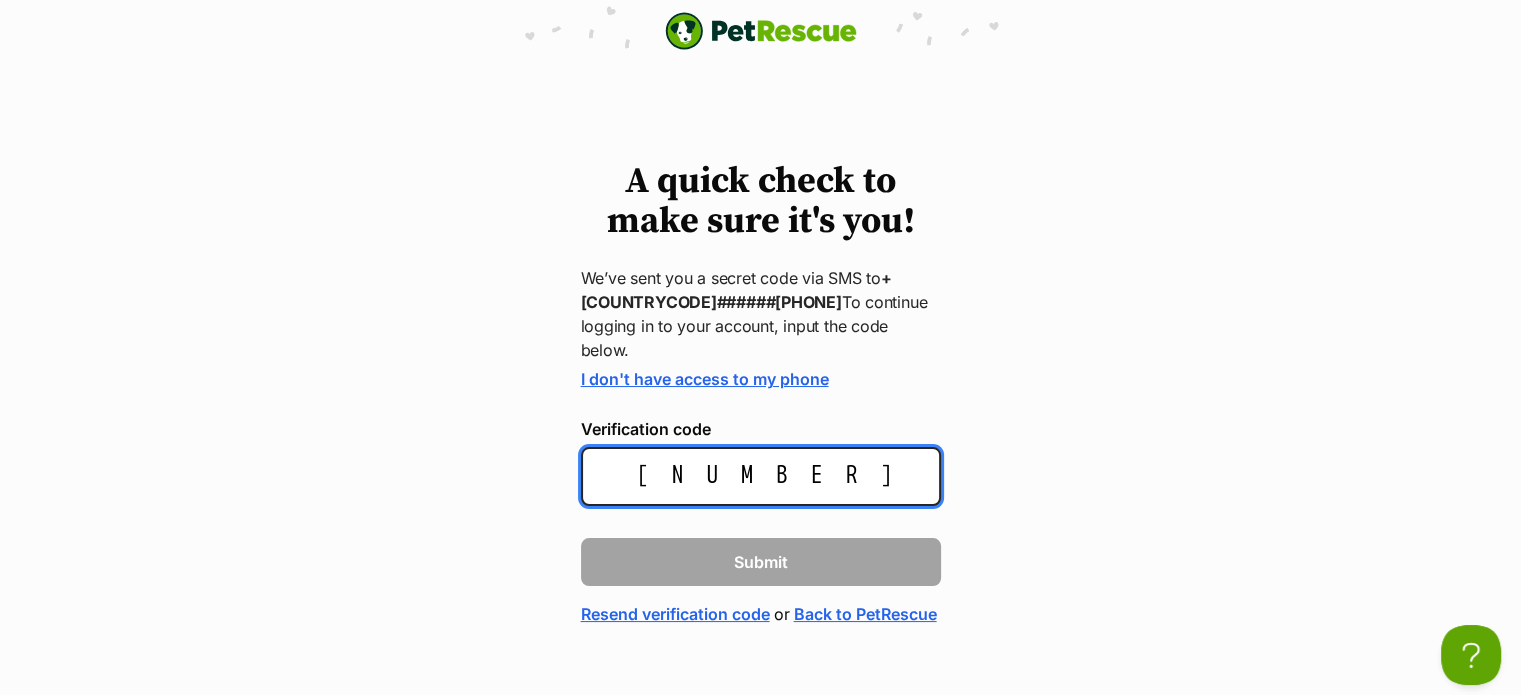 type on "349557" 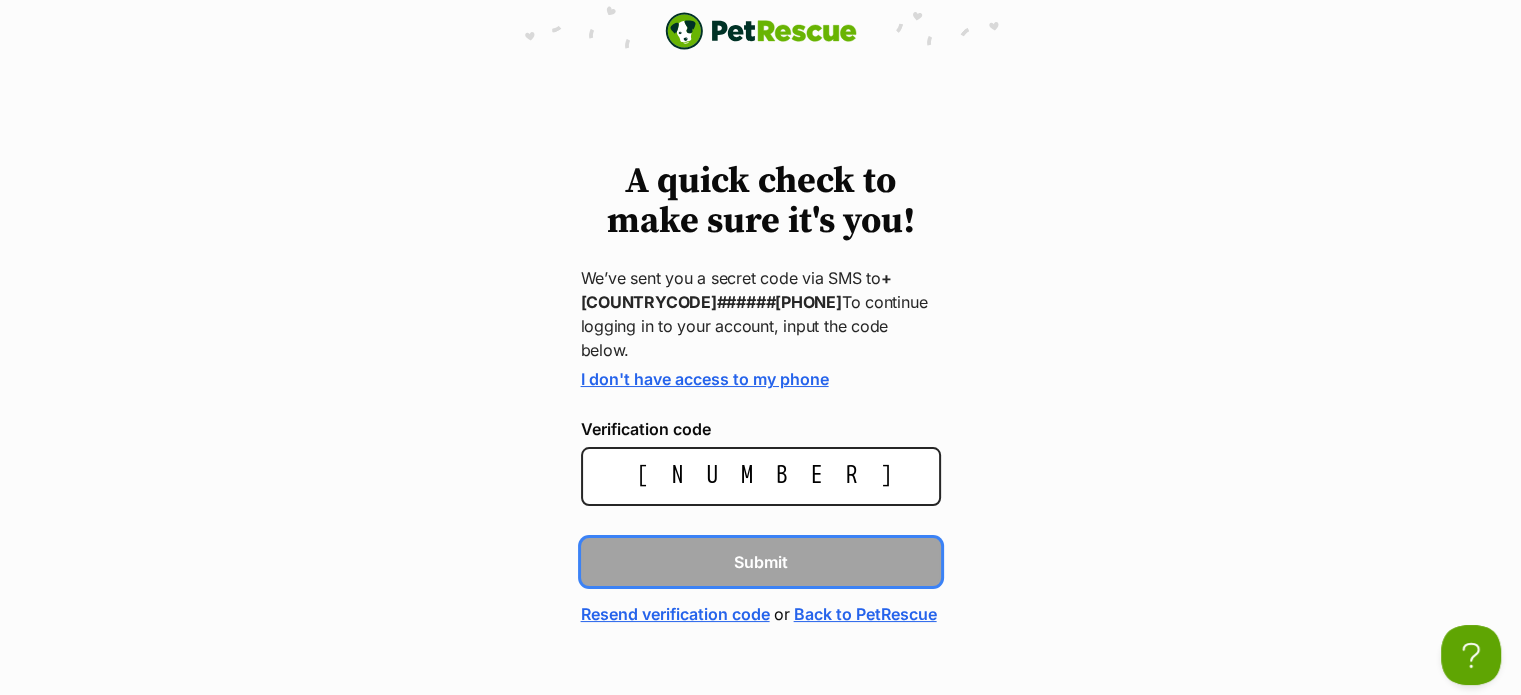 type 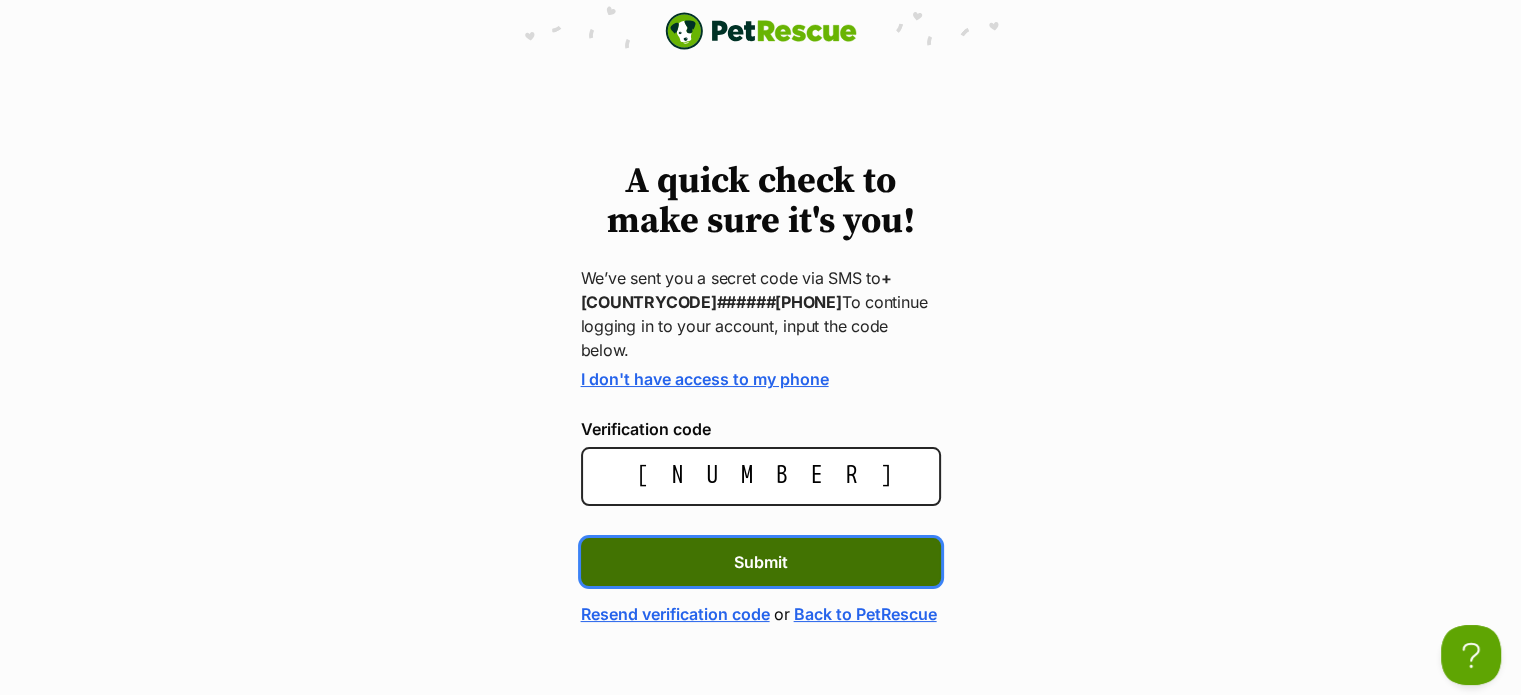 click on "Submit" at bounding box center [761, 562] 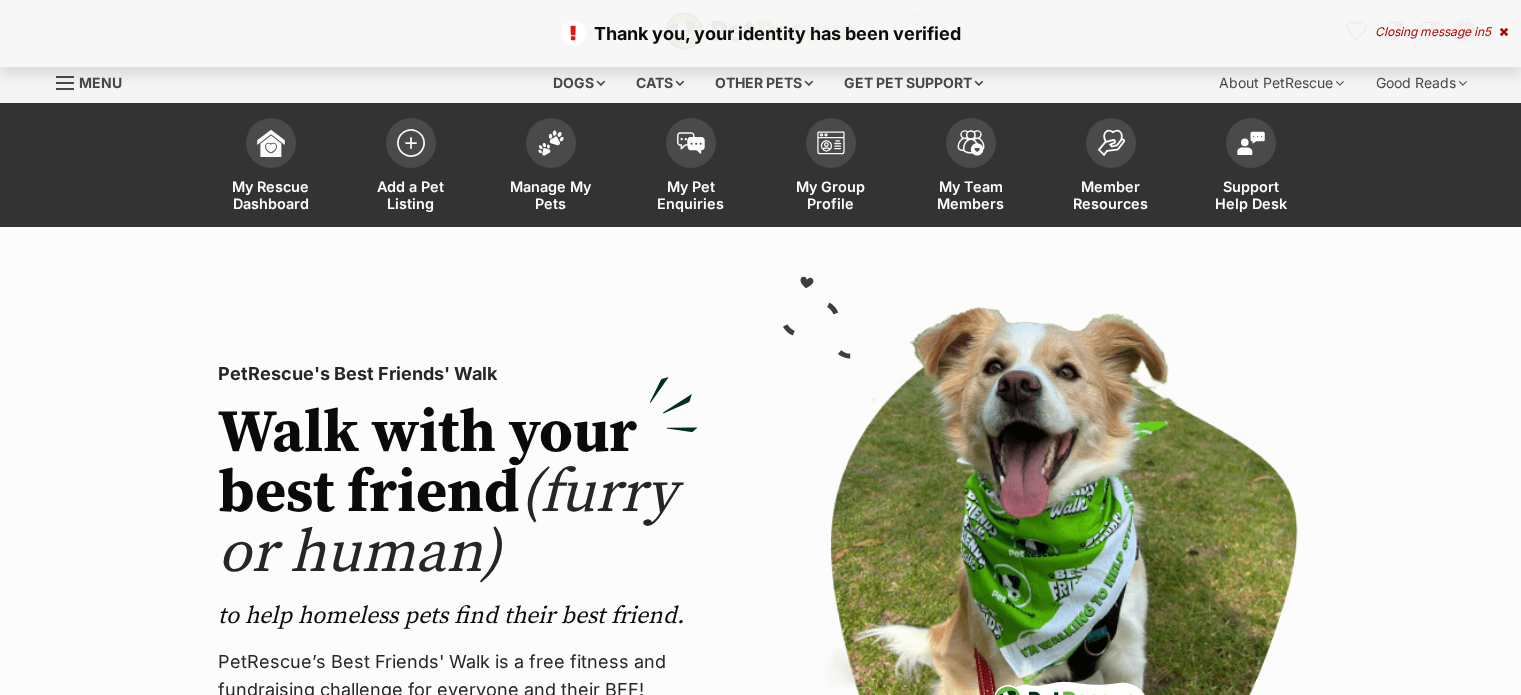 scroll, scrollTop: 0, scrollLeft: 0, axis: both 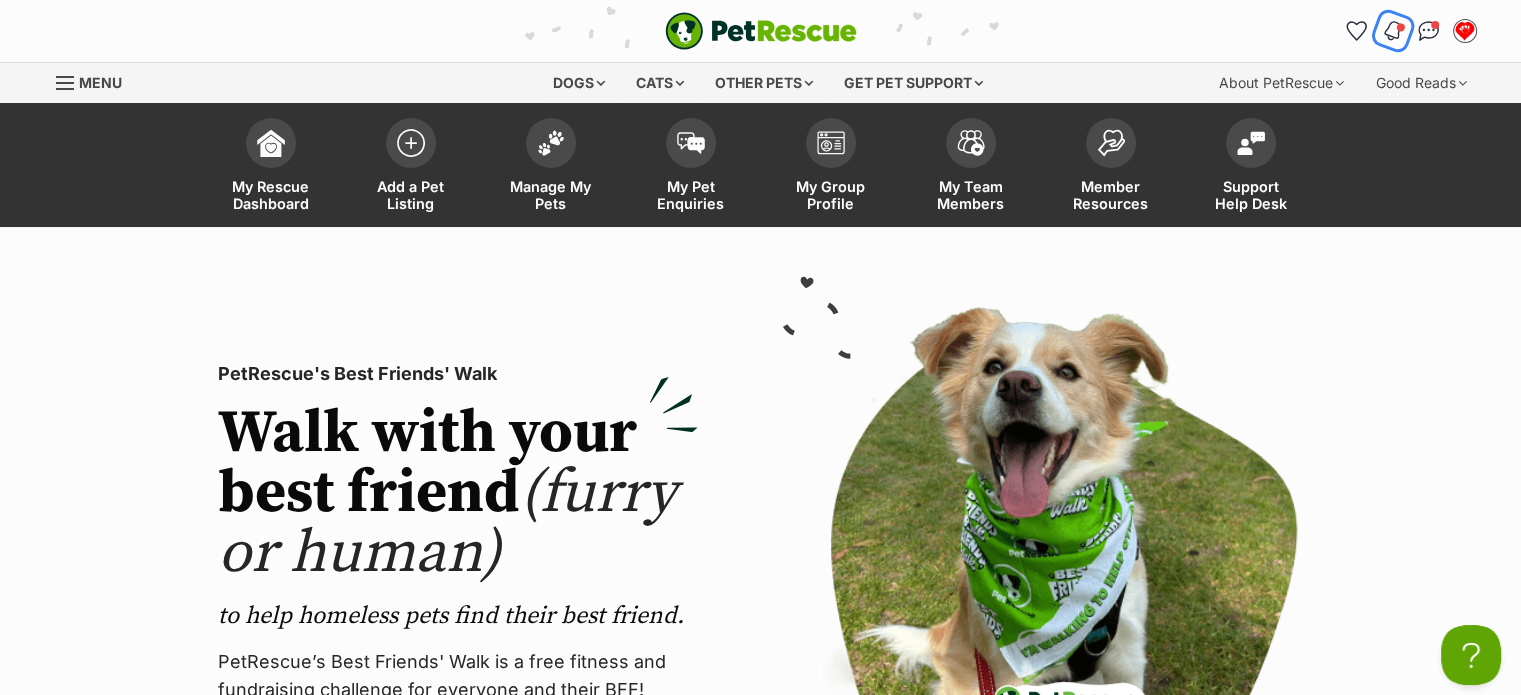 click at bounding box center (1392, 31) 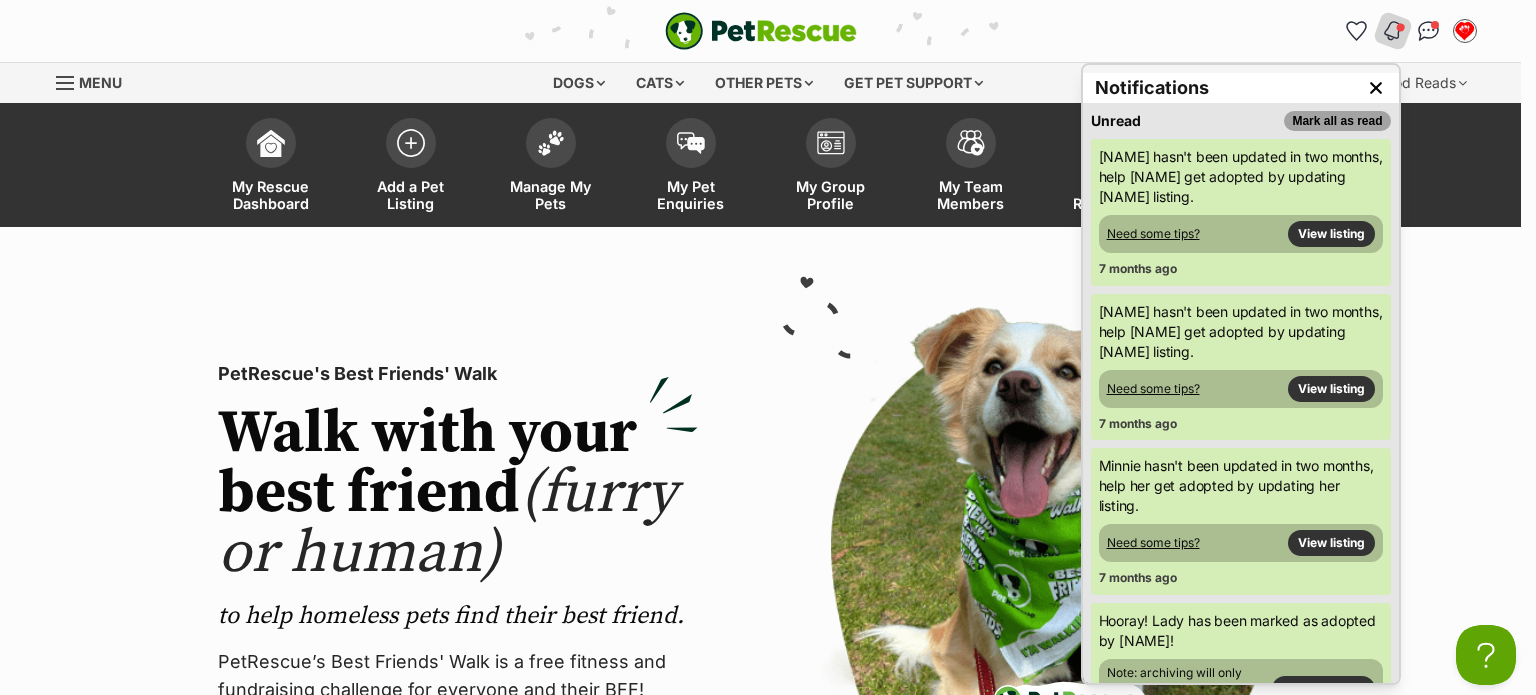 click on "Mark all as read" at bounding box center (1337, 121) 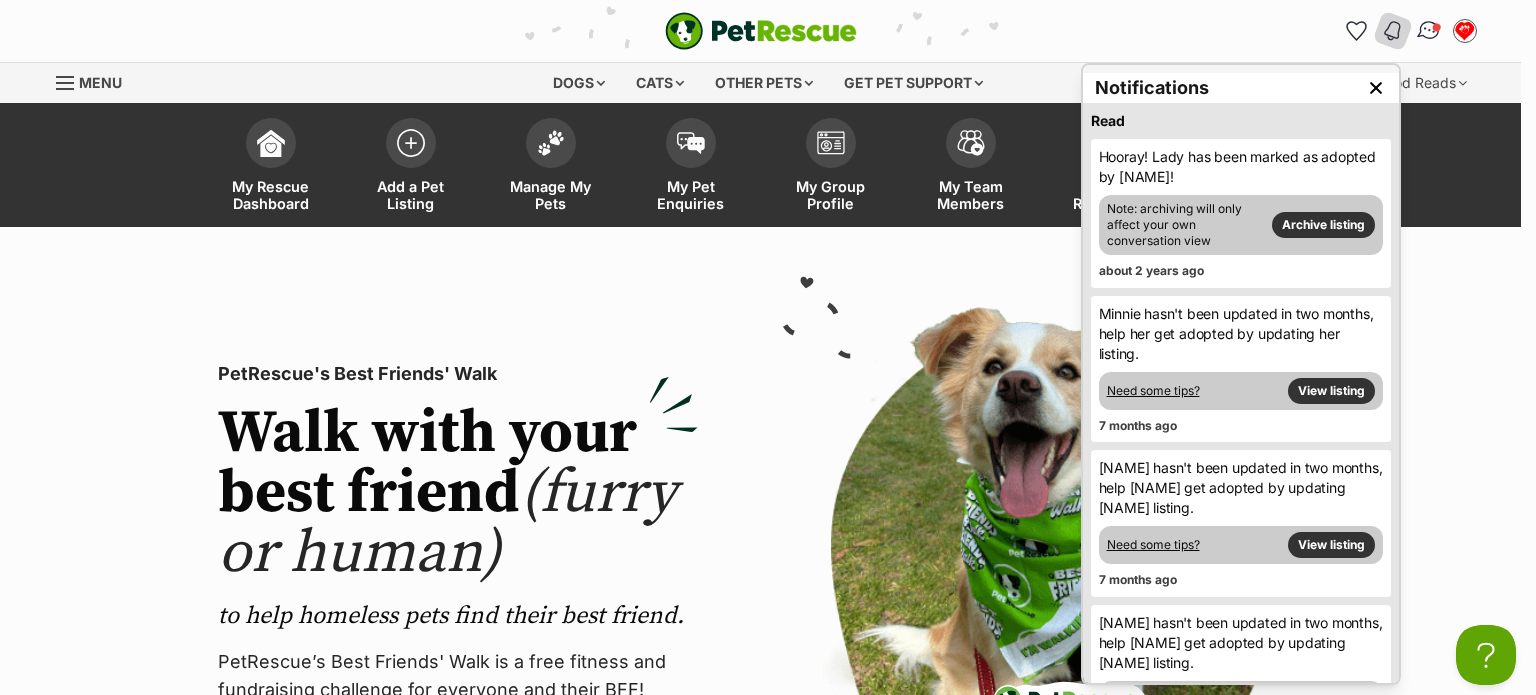 click at bounding box center [1436, 27] 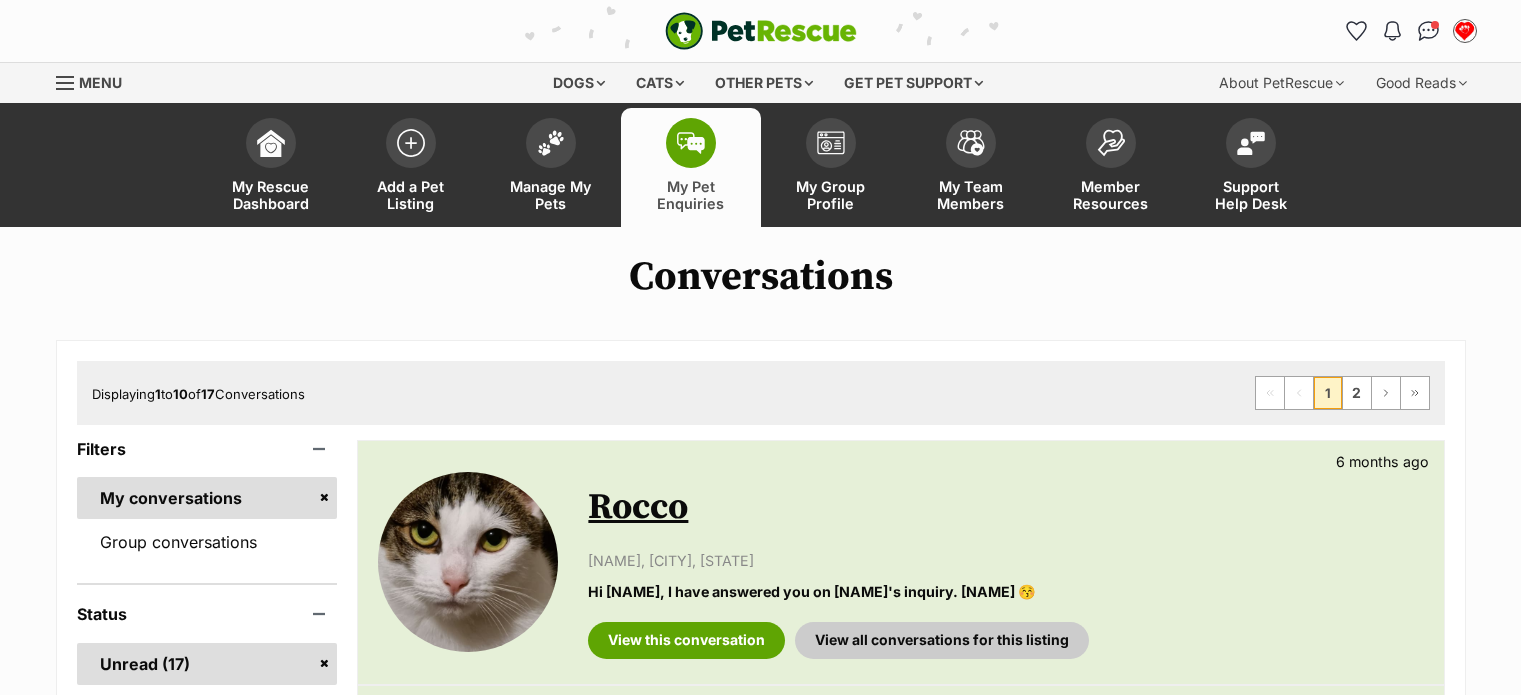 scroll, scrollTop: 0, scrollLeft: 0, axis: both 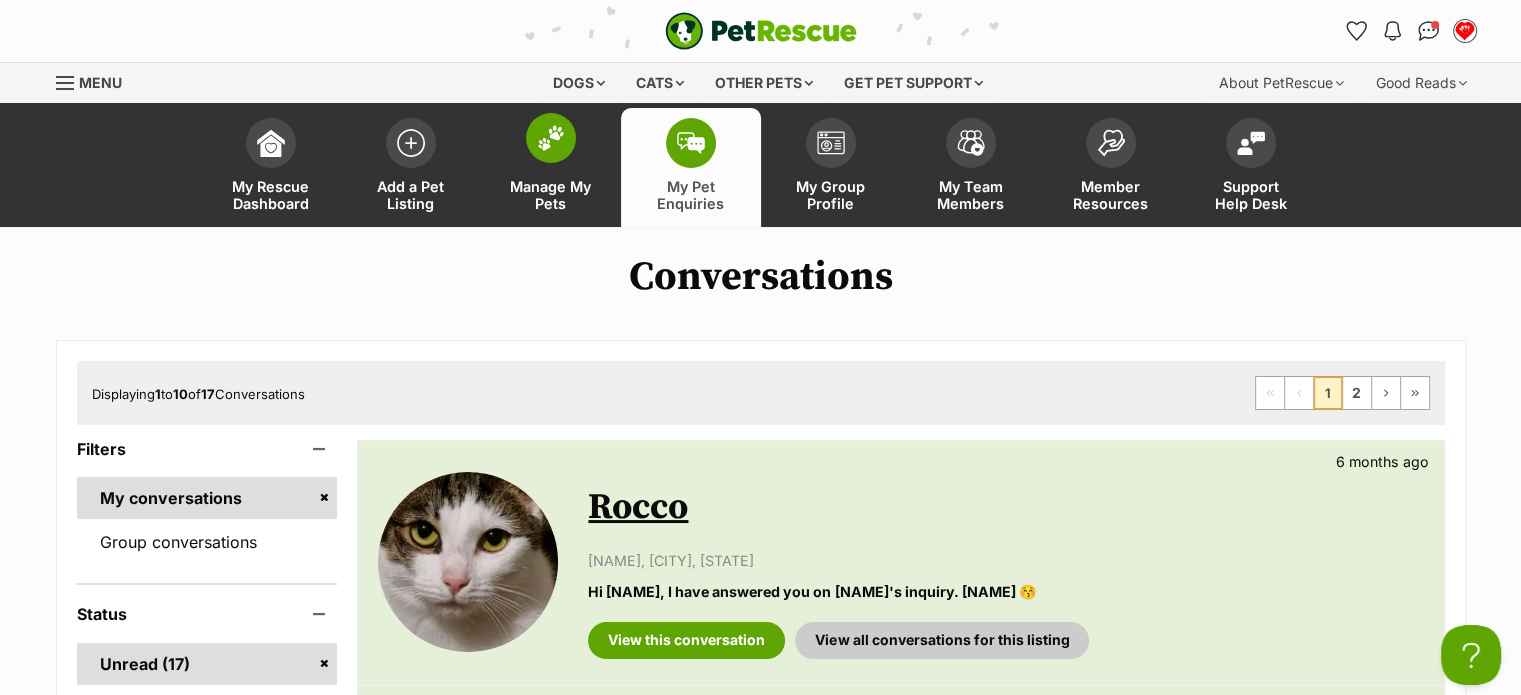 click at bounding box center [551, 138] 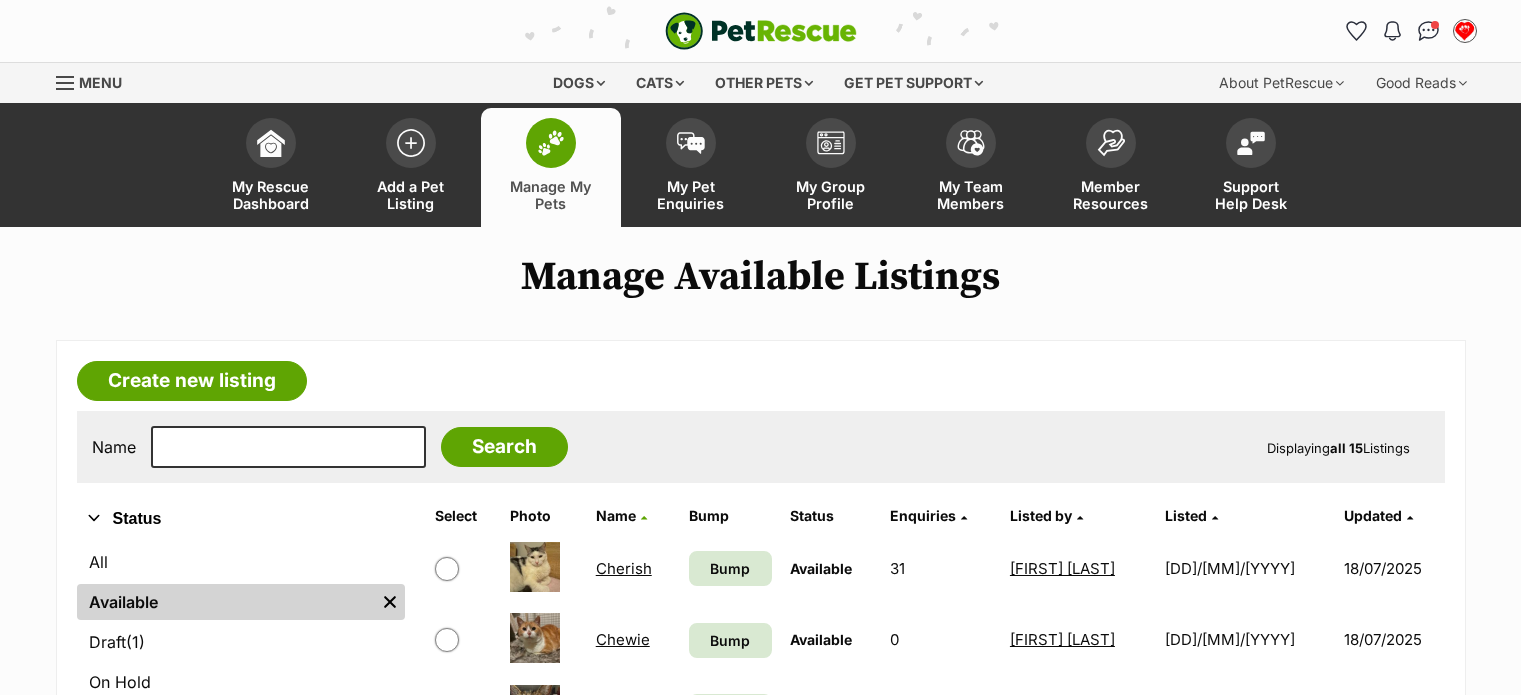 scroll, scrollTop: 0, scrollLeft: 0, axis: both 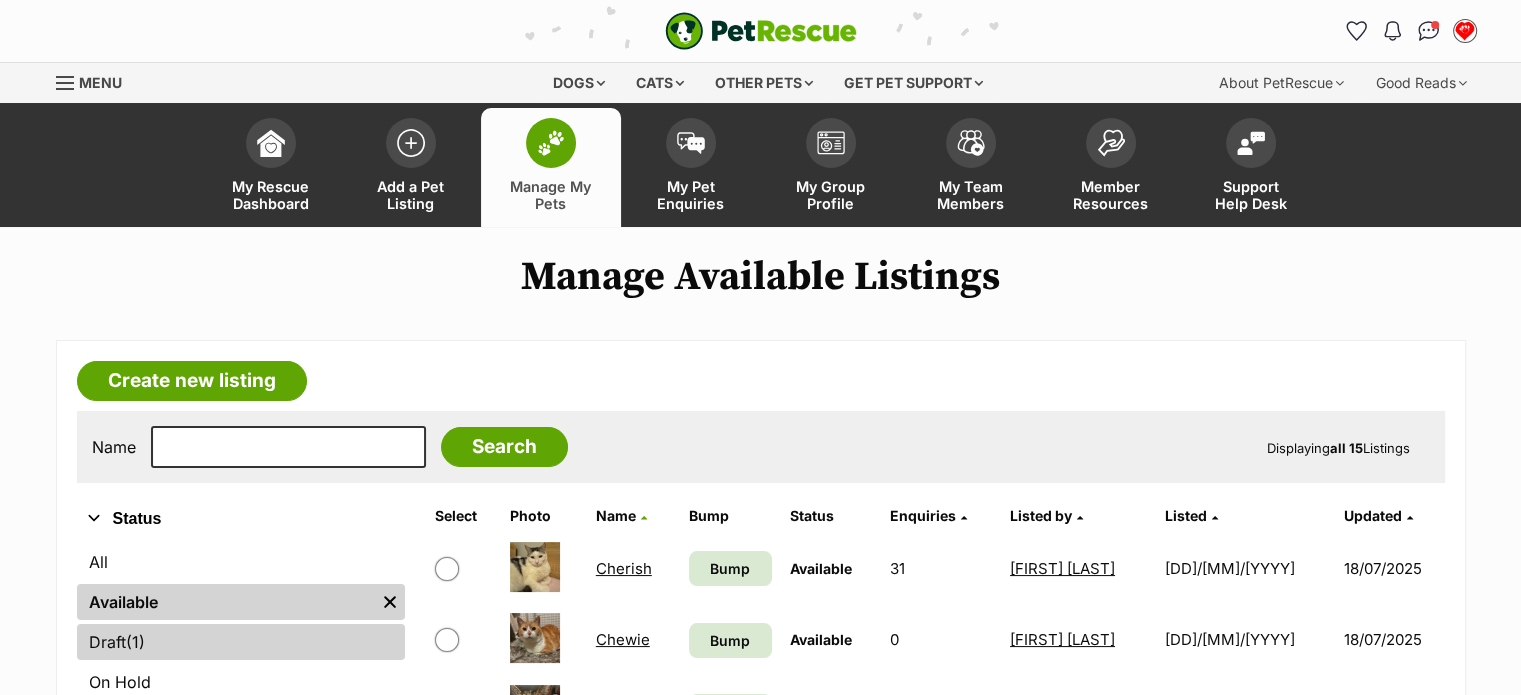 click on "(1)" at bounding box center (135, 642) 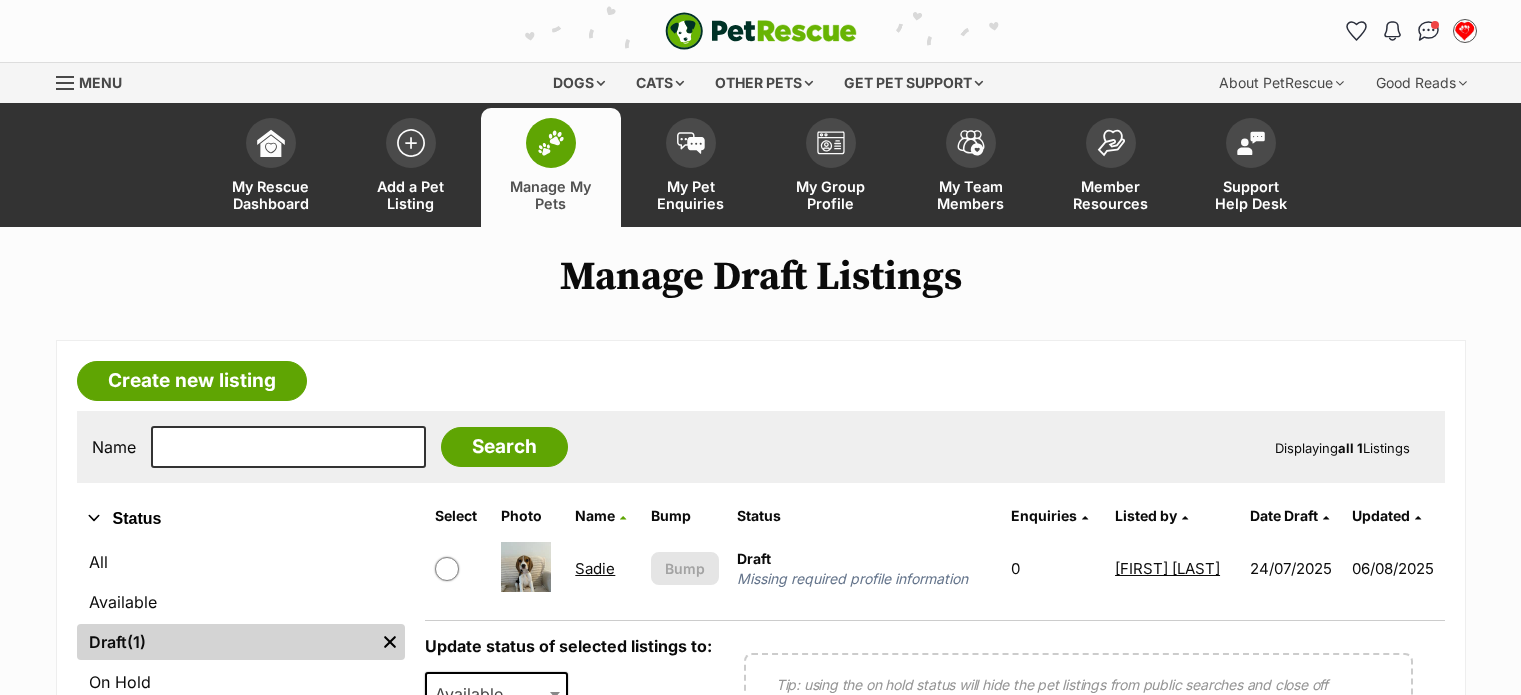 scroll, scrollTop: 0, scrollLeft: 0, axis: both 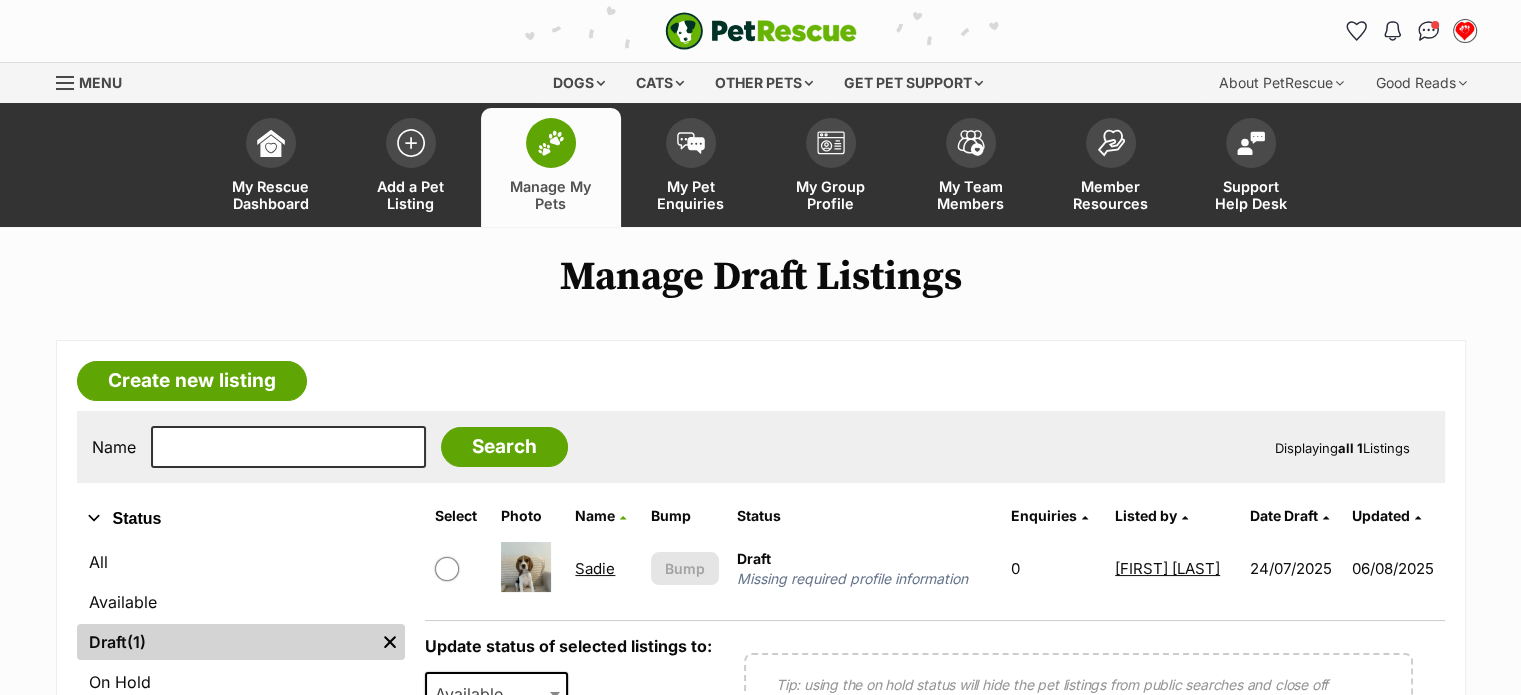 click at bounding box center [447, 569] 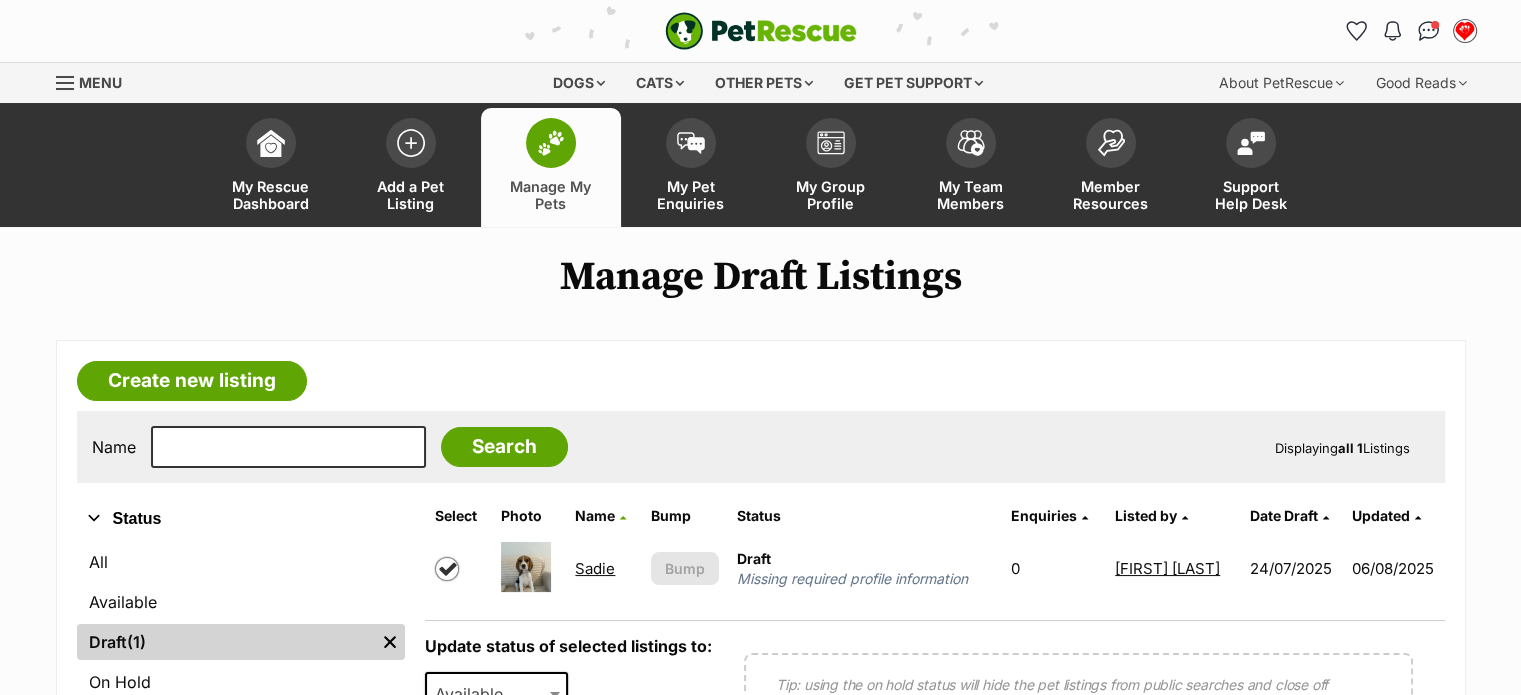 checkbox on "true" 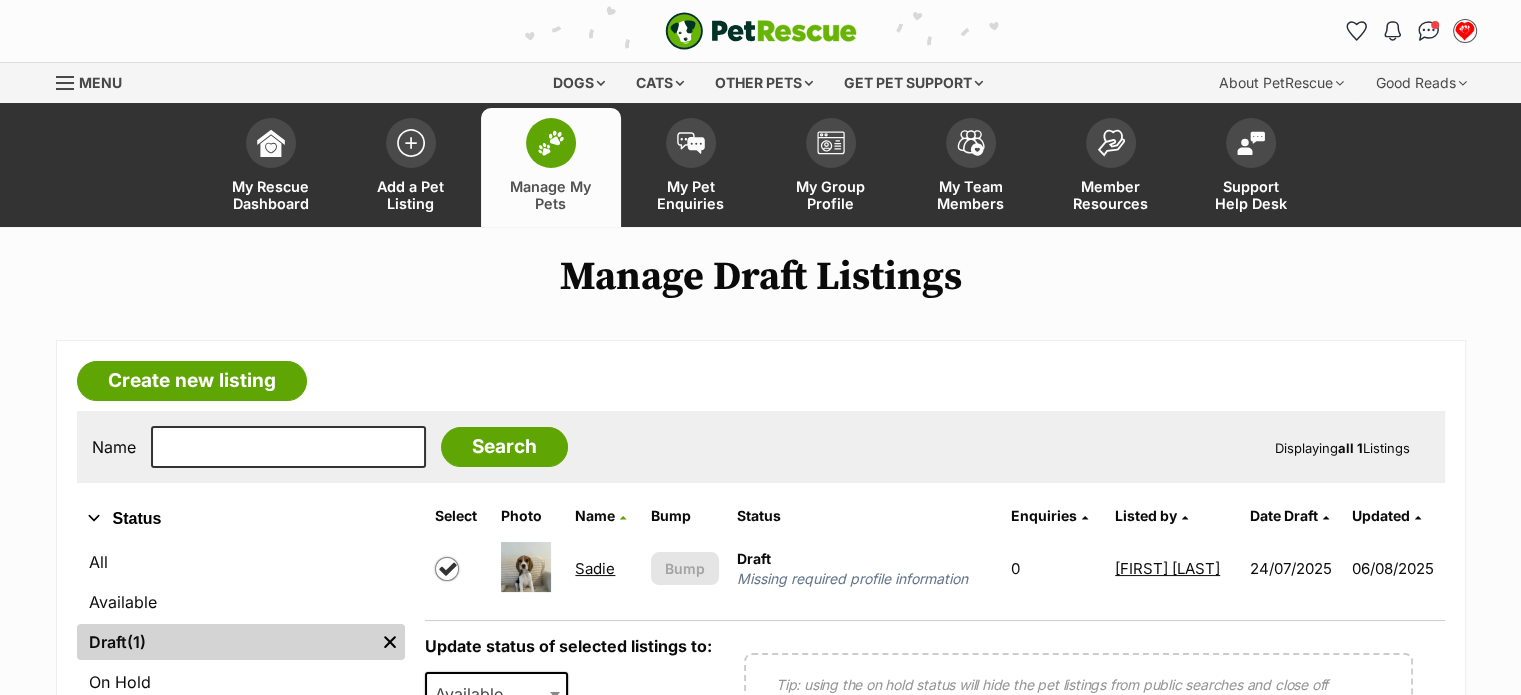 click on "Sadie" at bounding box center (595, 568) 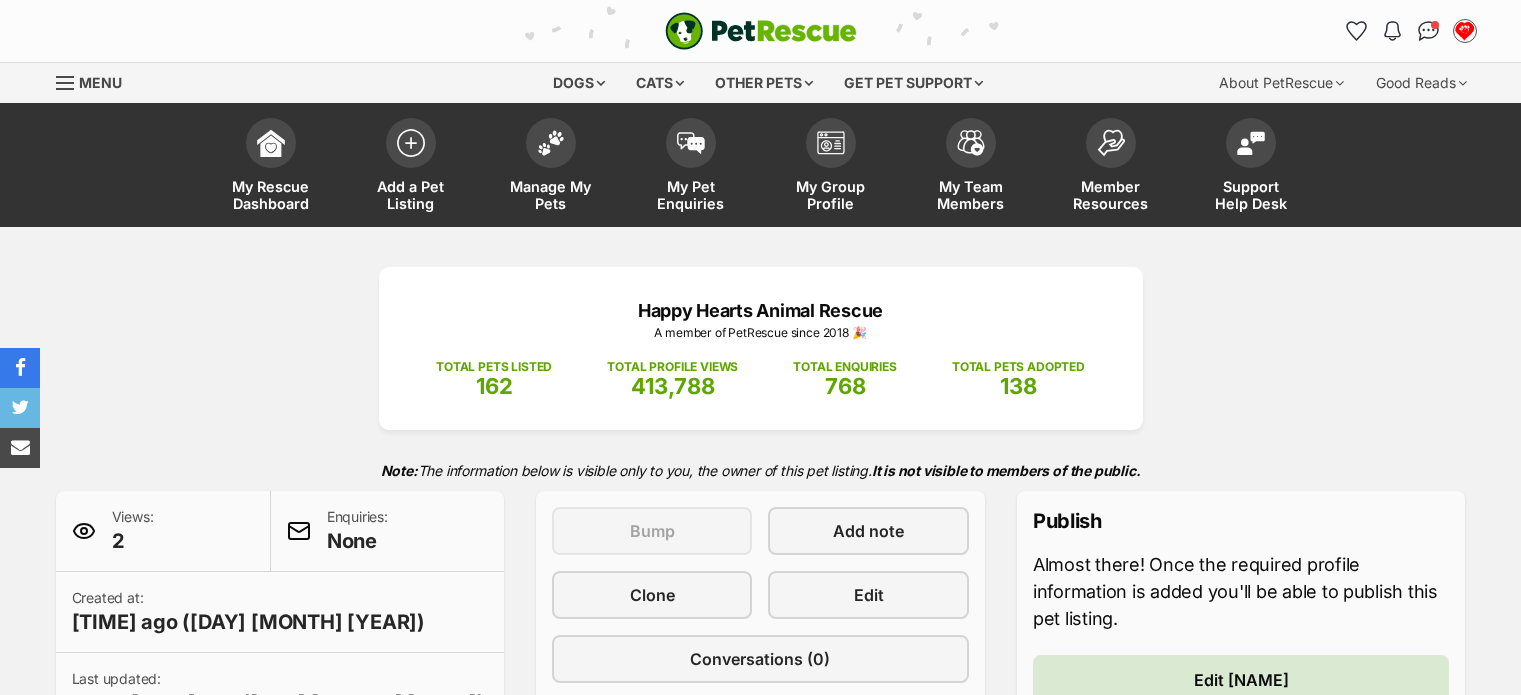 scroll, scrollTop: 0, scrollLeft: 0, axis: both 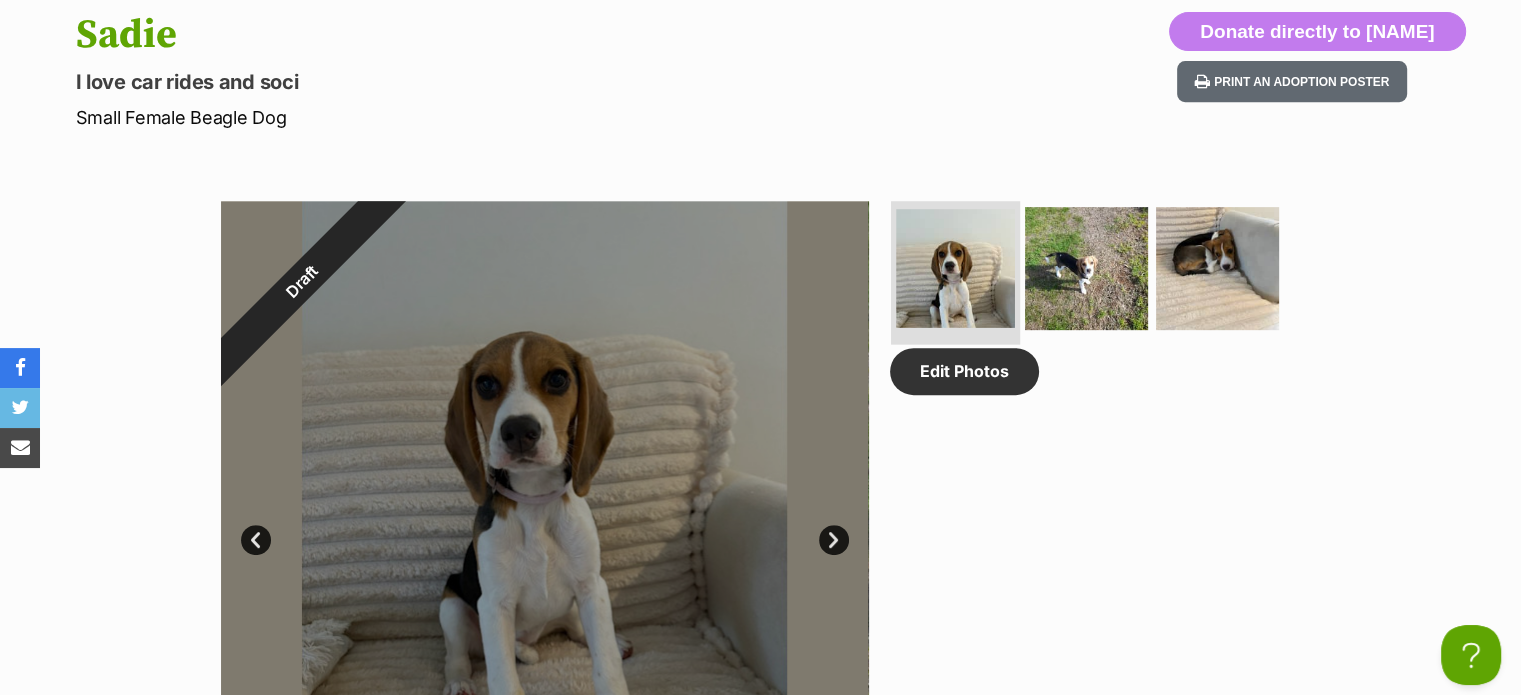 click at bounding box center [955, 268] 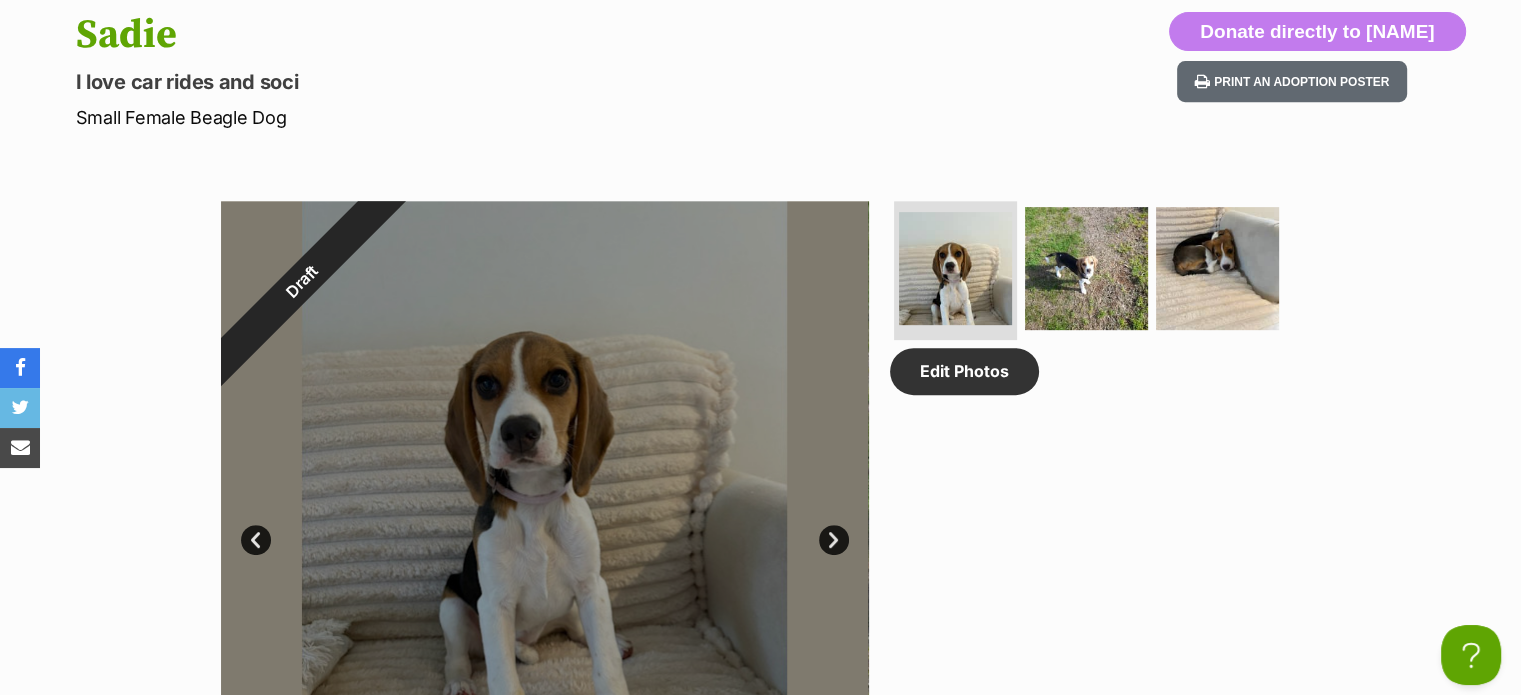click on "Next" at bounding box center [834, 540] 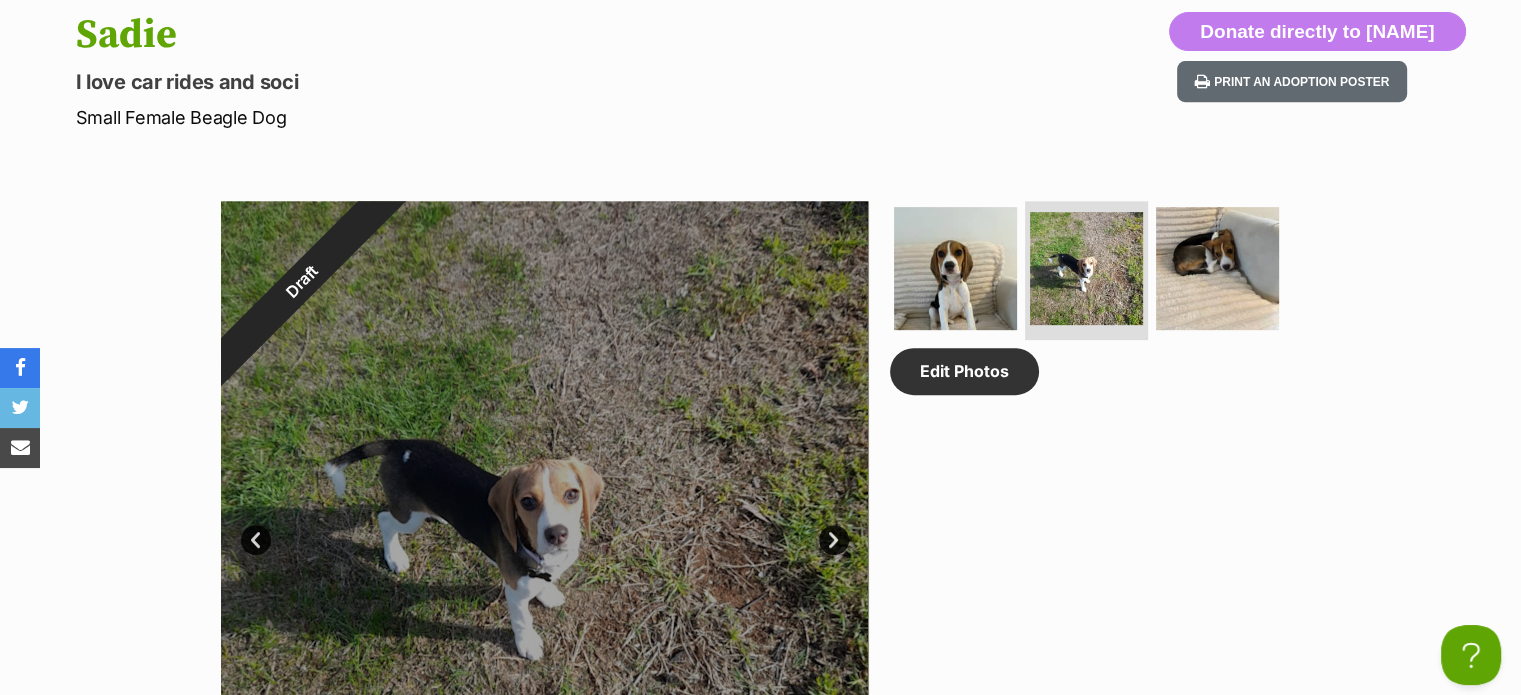 click on "Next" at bounding box center [834, 540] 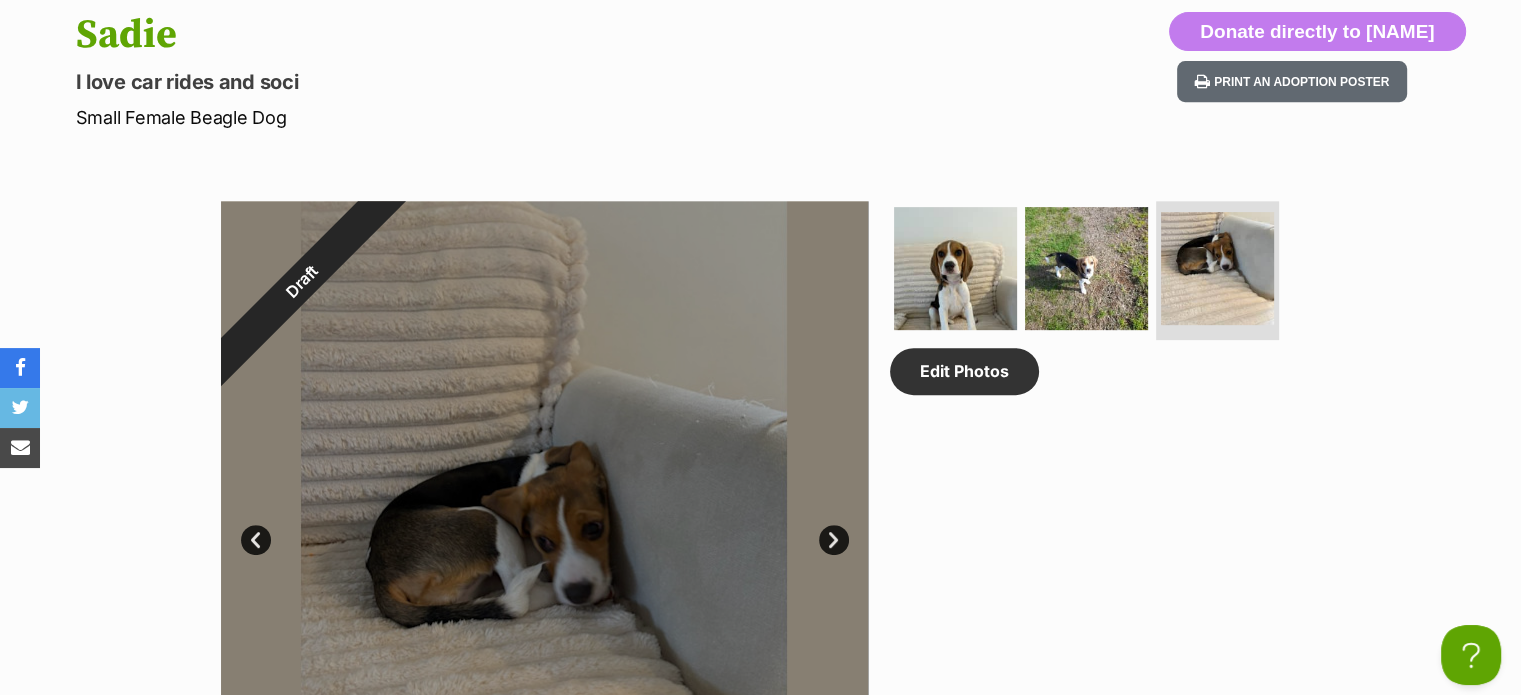 click on "Next" at bounding box center (834, 540) 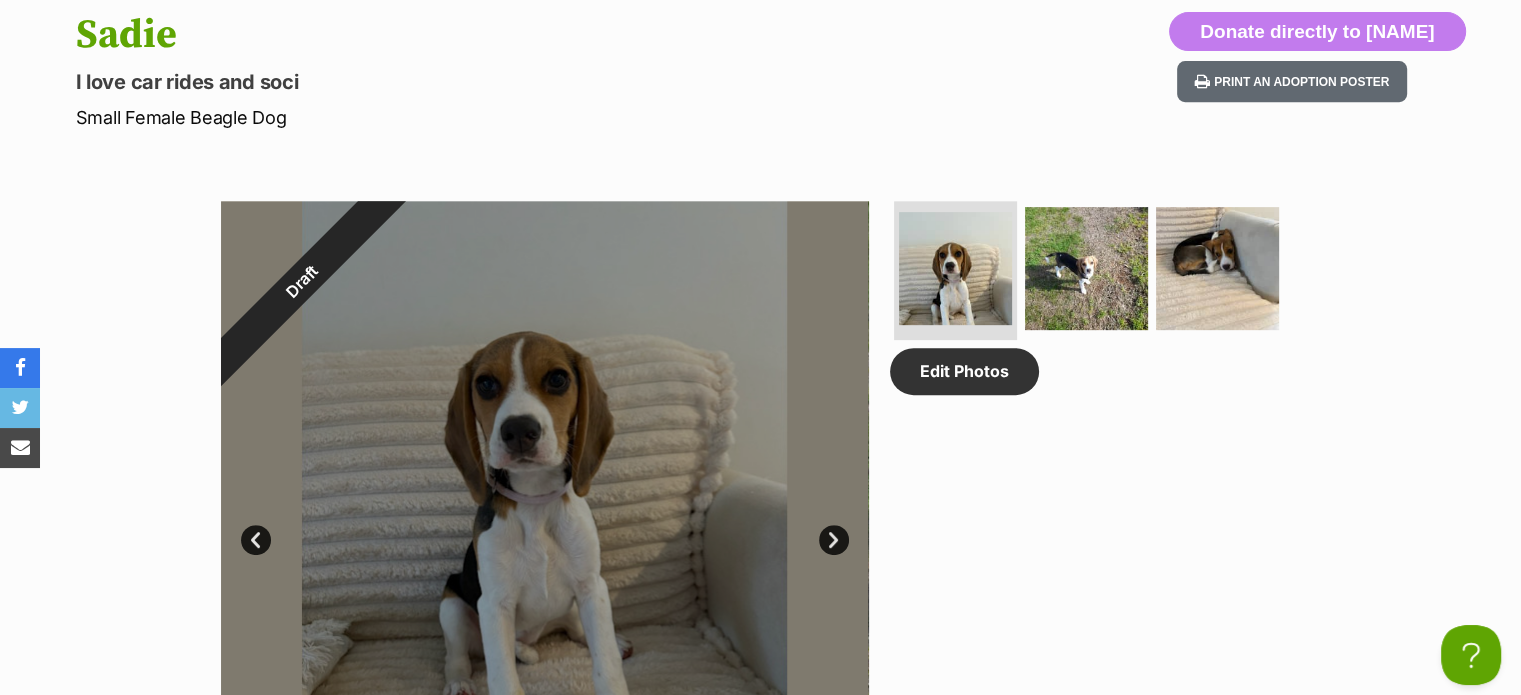 scroll, scrollTop: 245, scrollLeft: 0, axis: vertical 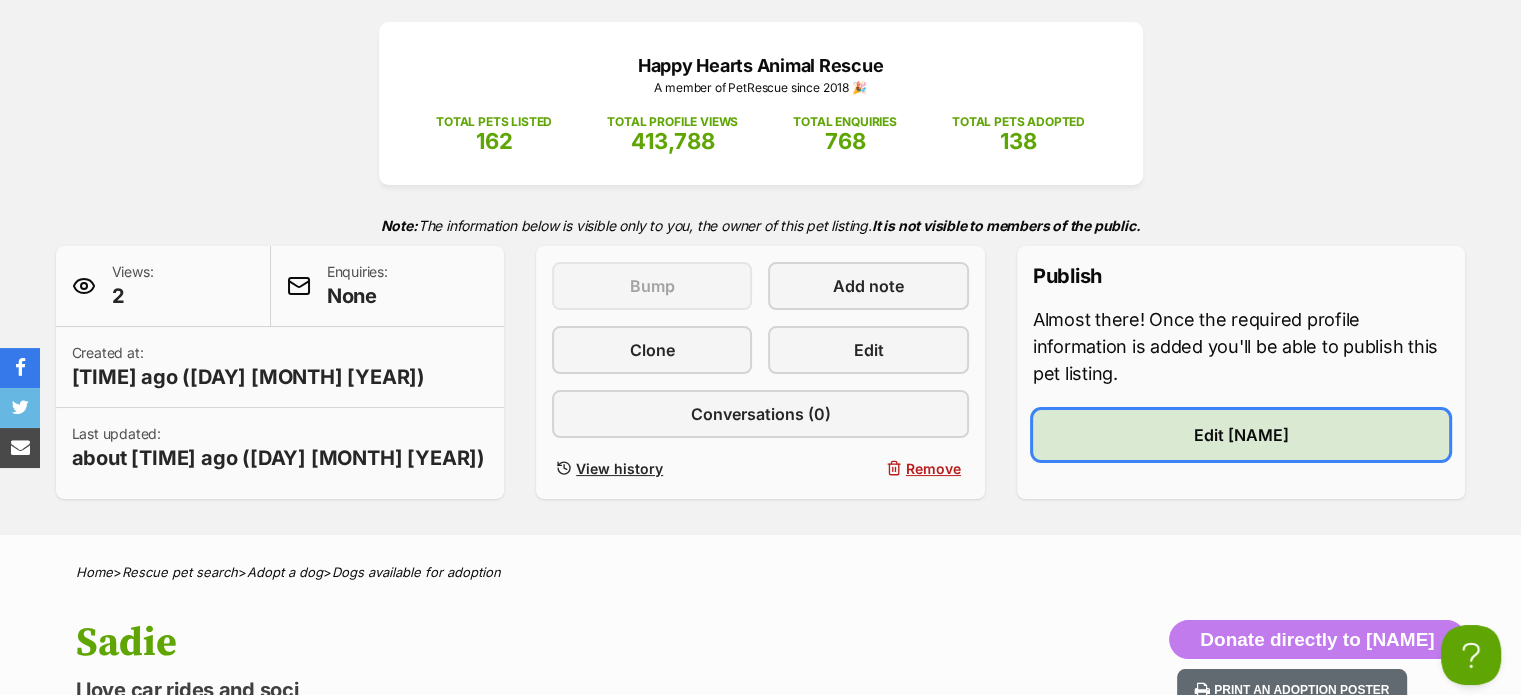 click on "Edit [NAME]" at bounding box center [1241, 435] 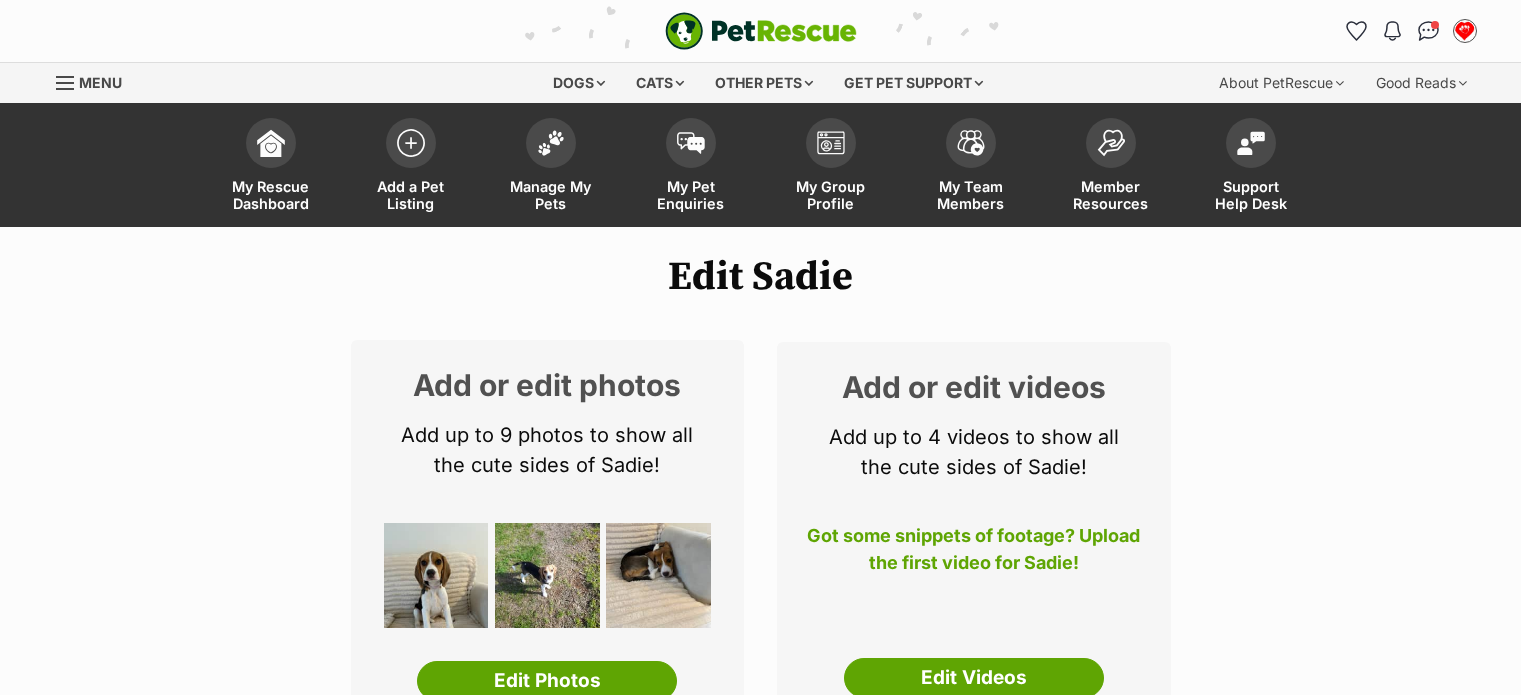 scroll, scrollTop: 0, scrollLeft: 0, axis: both 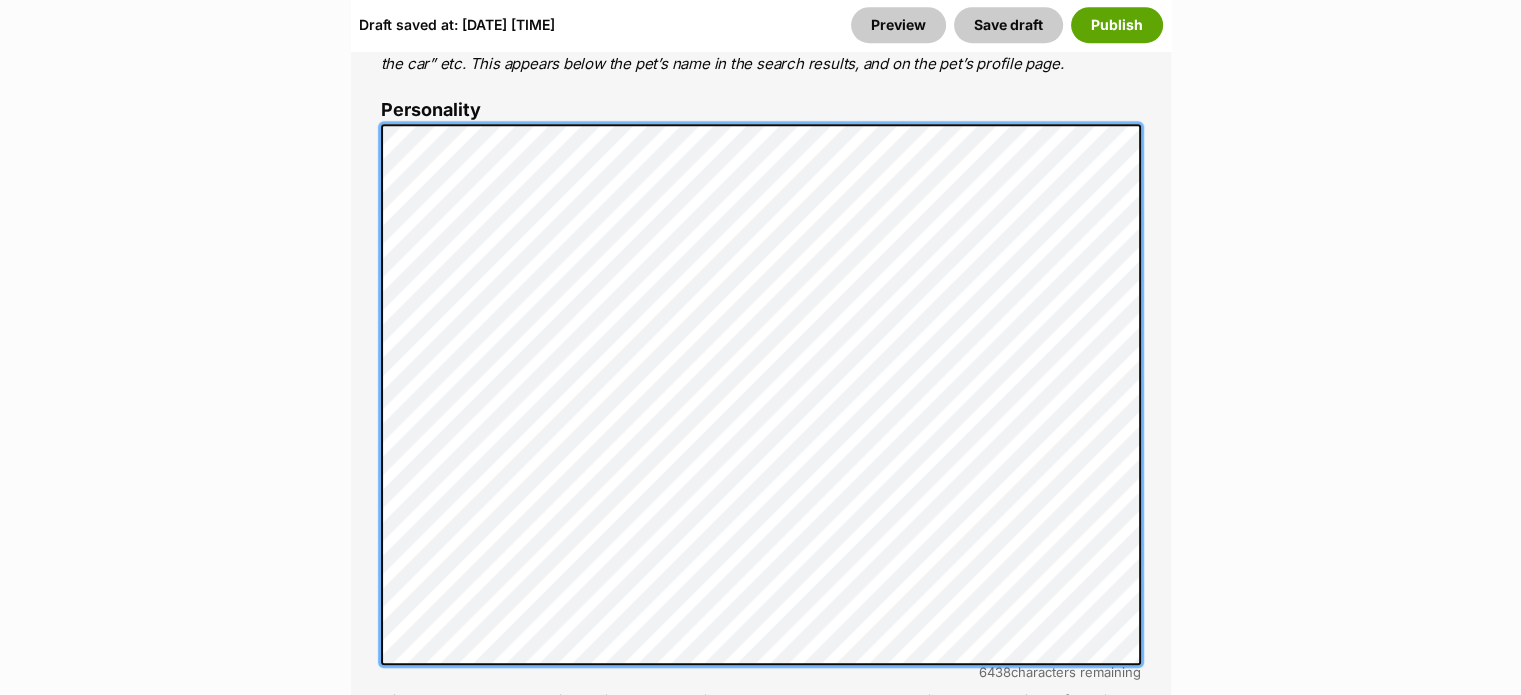 click on "About This Pet Name
Henlo there, it looks like you might be using the pet name field to indicate that this pet is now on hold - we recommend updating the status to on hold from the  listing page  instead!
Every pet deserves a name. If you don’t know the pet’s name, make one up! It can be something simple and sweet like ‘Fluffy’, or get creative and have some fun with it. A name helps potential adopters connect with the pet.
Species Dog
Best feature (optional)
The ‘Best Feature’ is a short phrase (25 characters or less) that summarises a positive feature or characteristic that will help the pet stand out - for example “Good with kids” or “I’m cat-friendly!” or “I love the car” etc. This appears below the pet’s name in the search results, and on the pet’s profile page.
Personality 6438  characters remaining
How to write a great pet profile  for more tips and our  Pet Listing Rules  for more info.
Generate a profile using AI
Beta" at bounding box center (761, 484) 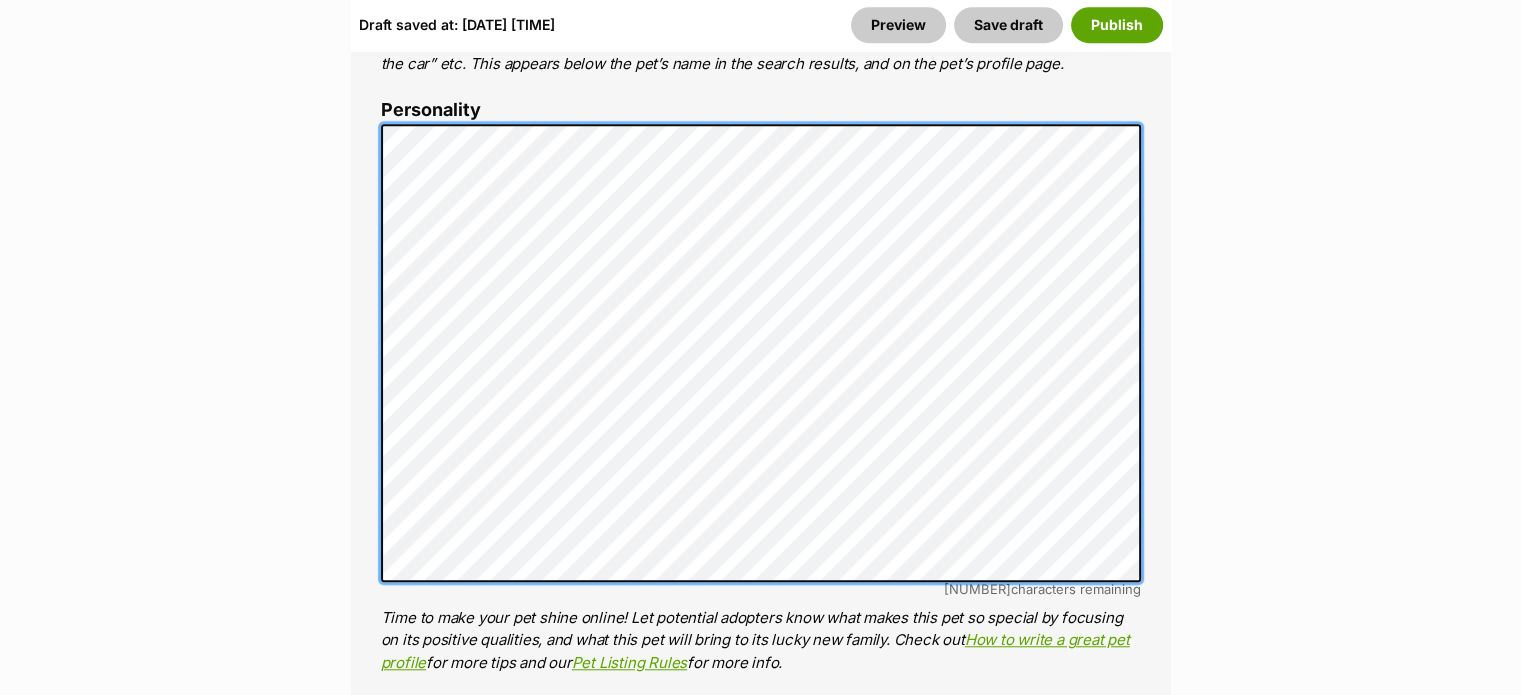 scroll, scrollTop: 2194, scrollLeft: 0, axis: vertical 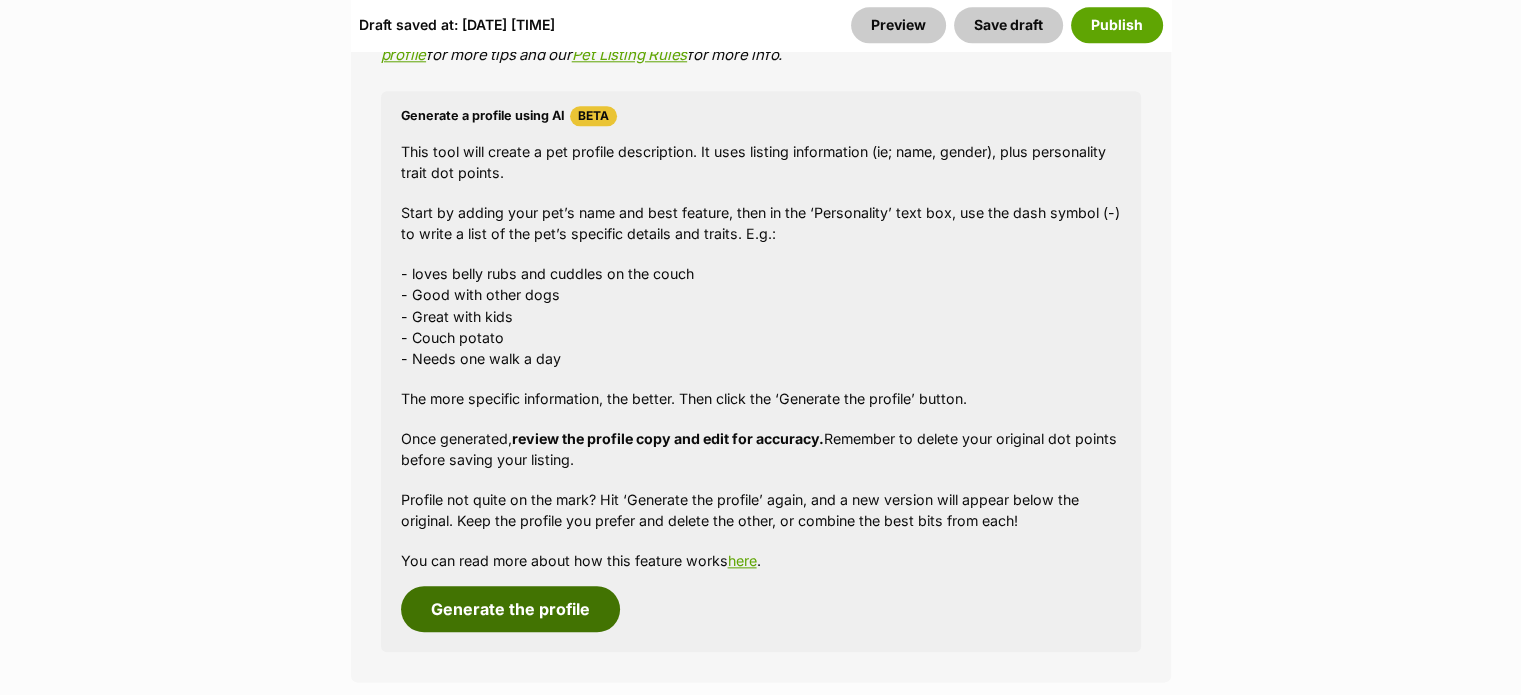 click on "Generate the profile" at bounding box center [510, 609] 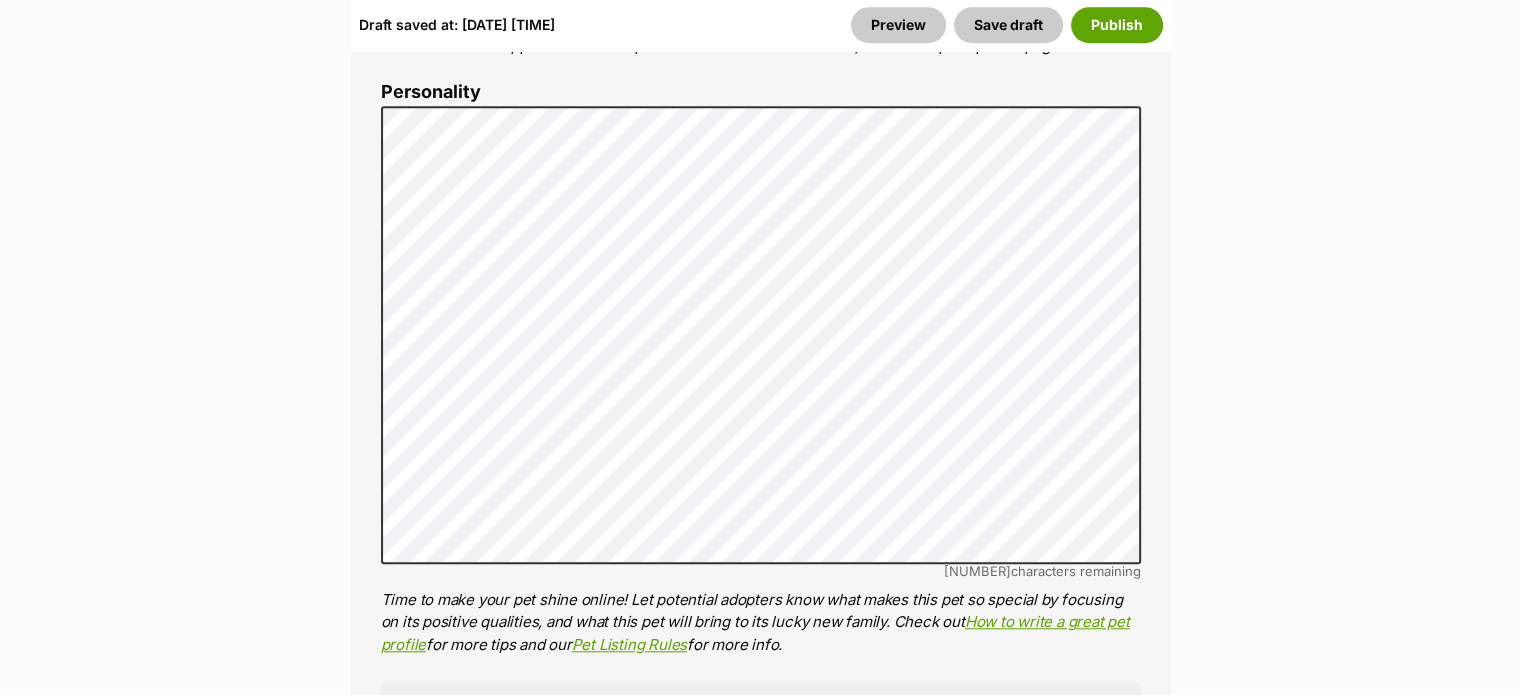 scroll, scrollTop: 1590, scrollLeft: 0, axis: vertical 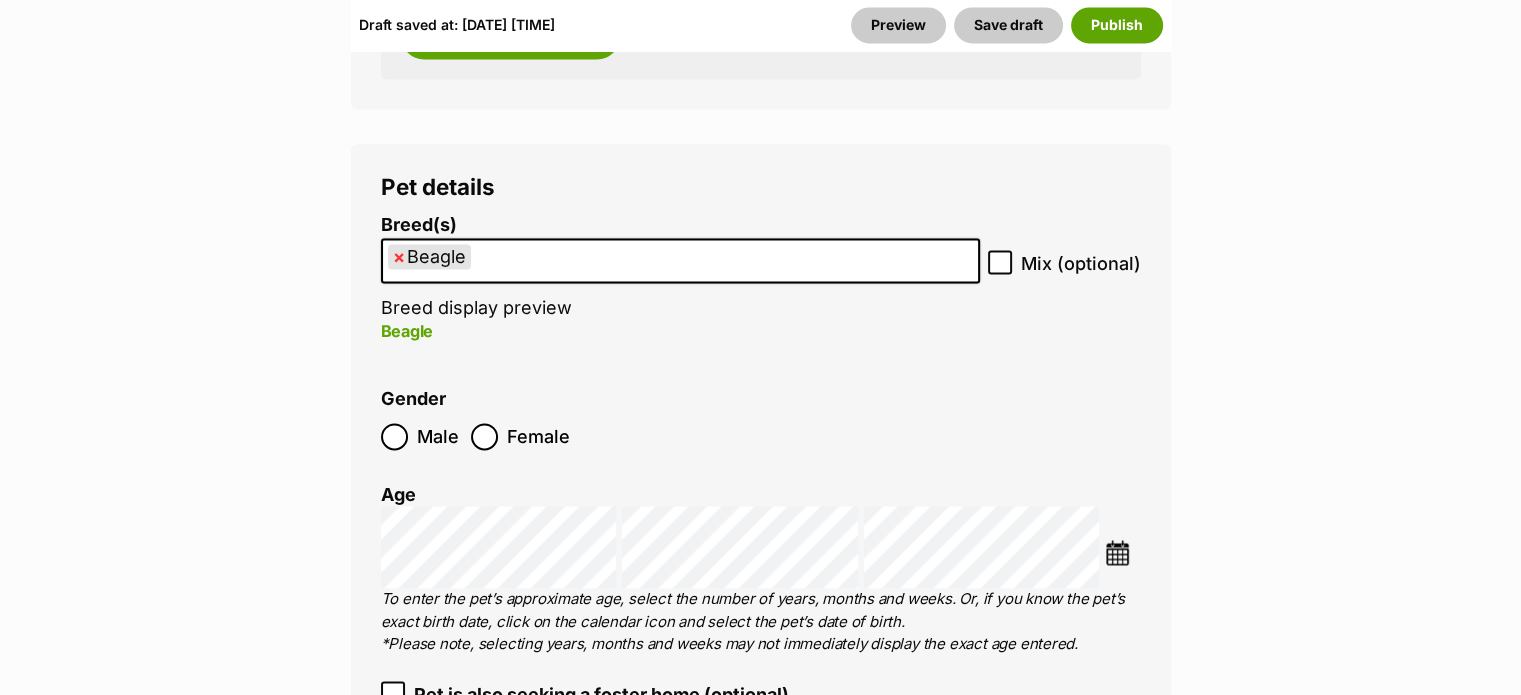 click on "× Beagle" at bounding box center [680, 260] 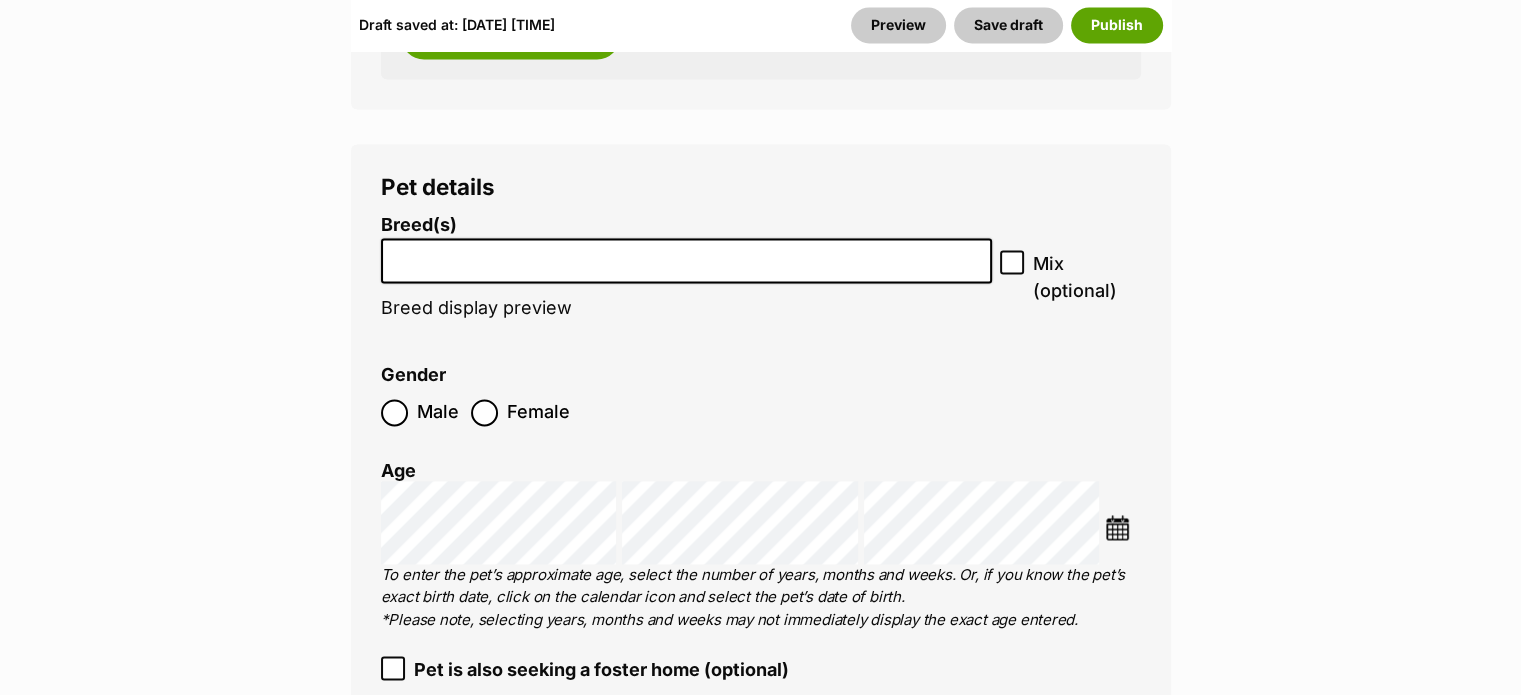 click at bounding box center (687, 260) 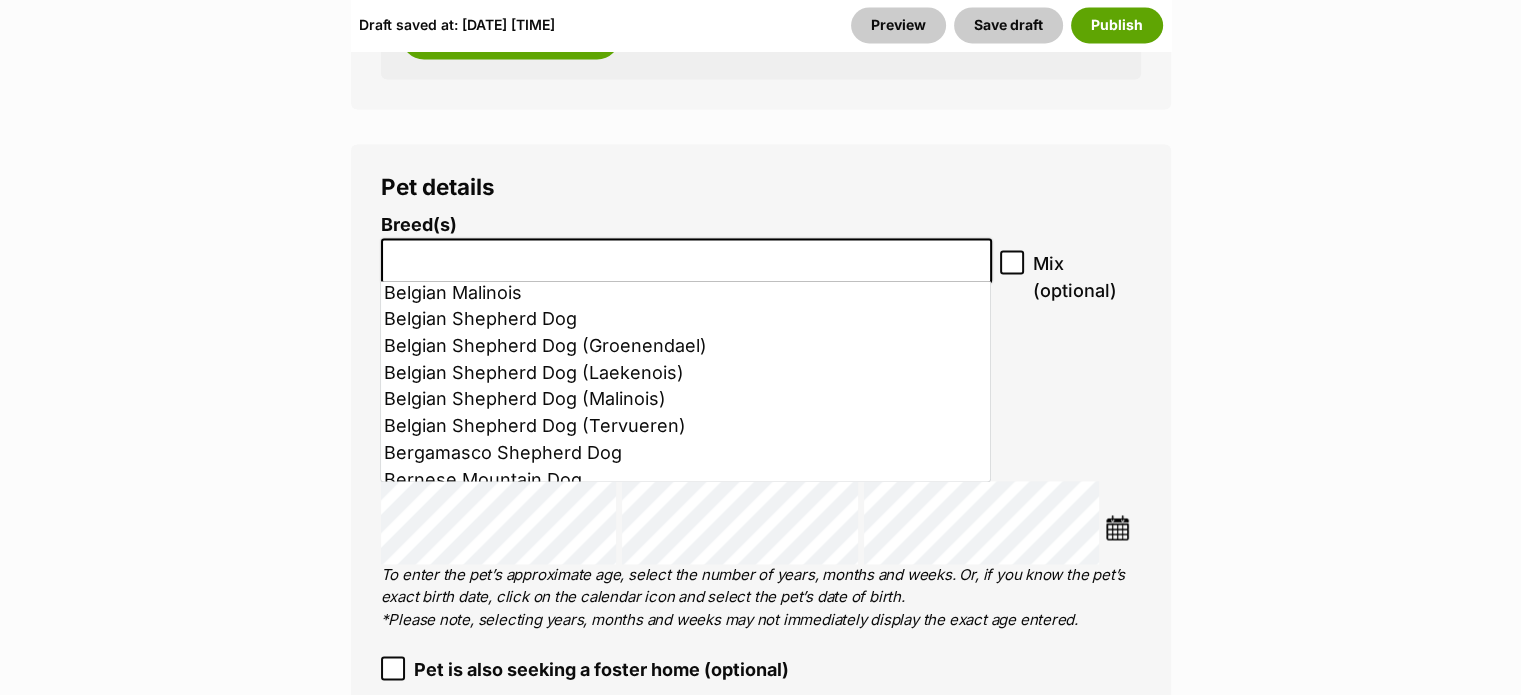 scroll, scrollTop: 872, scrollLeft: 0, axis: vertical 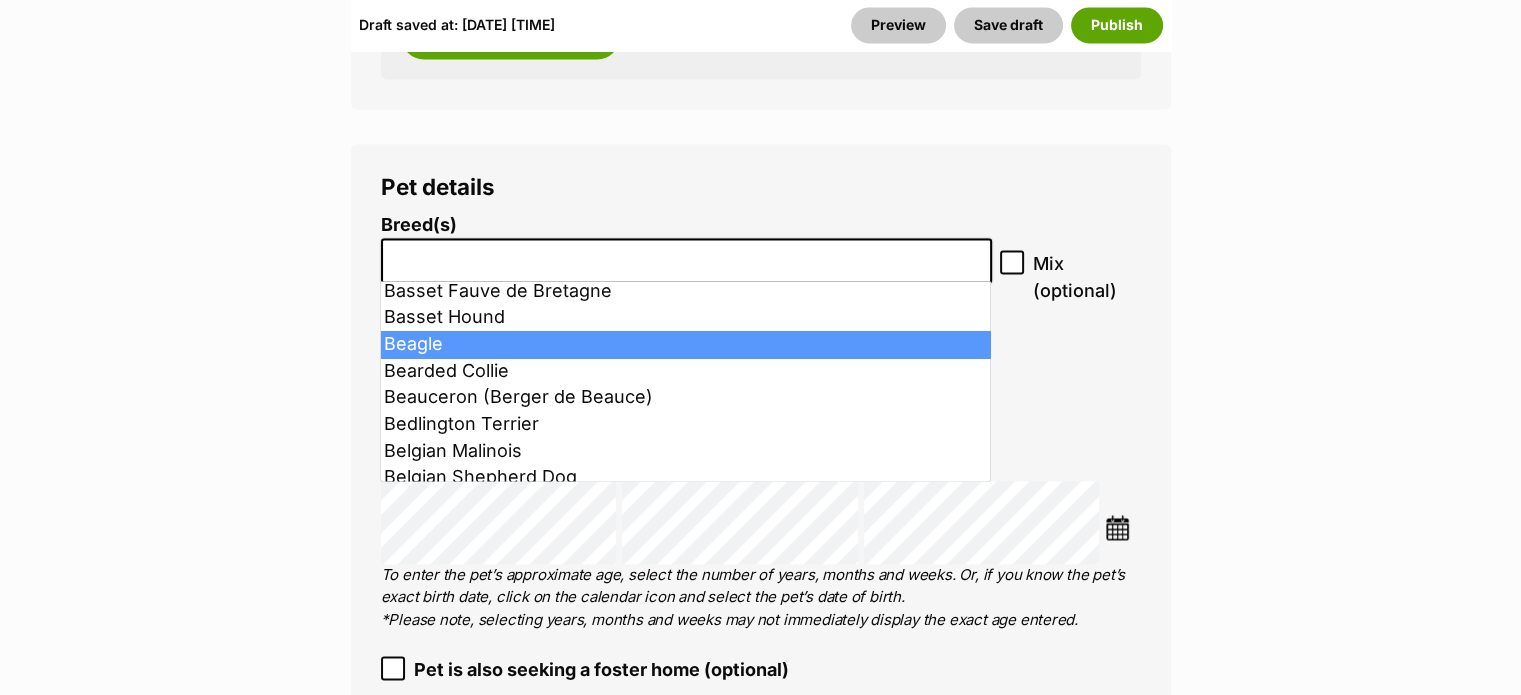 select on "23" 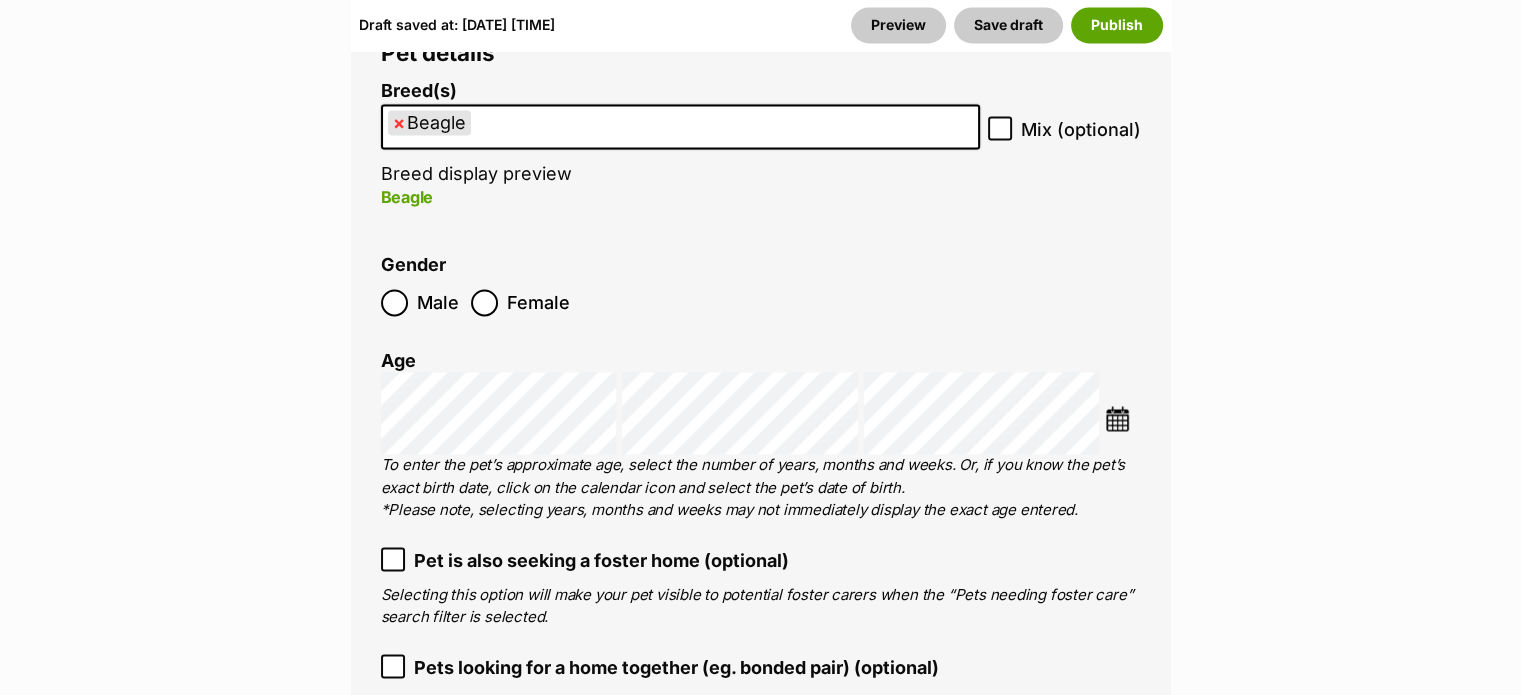 scroll, scrollTop: 3180, scrollLeft: 0, axis: vertical 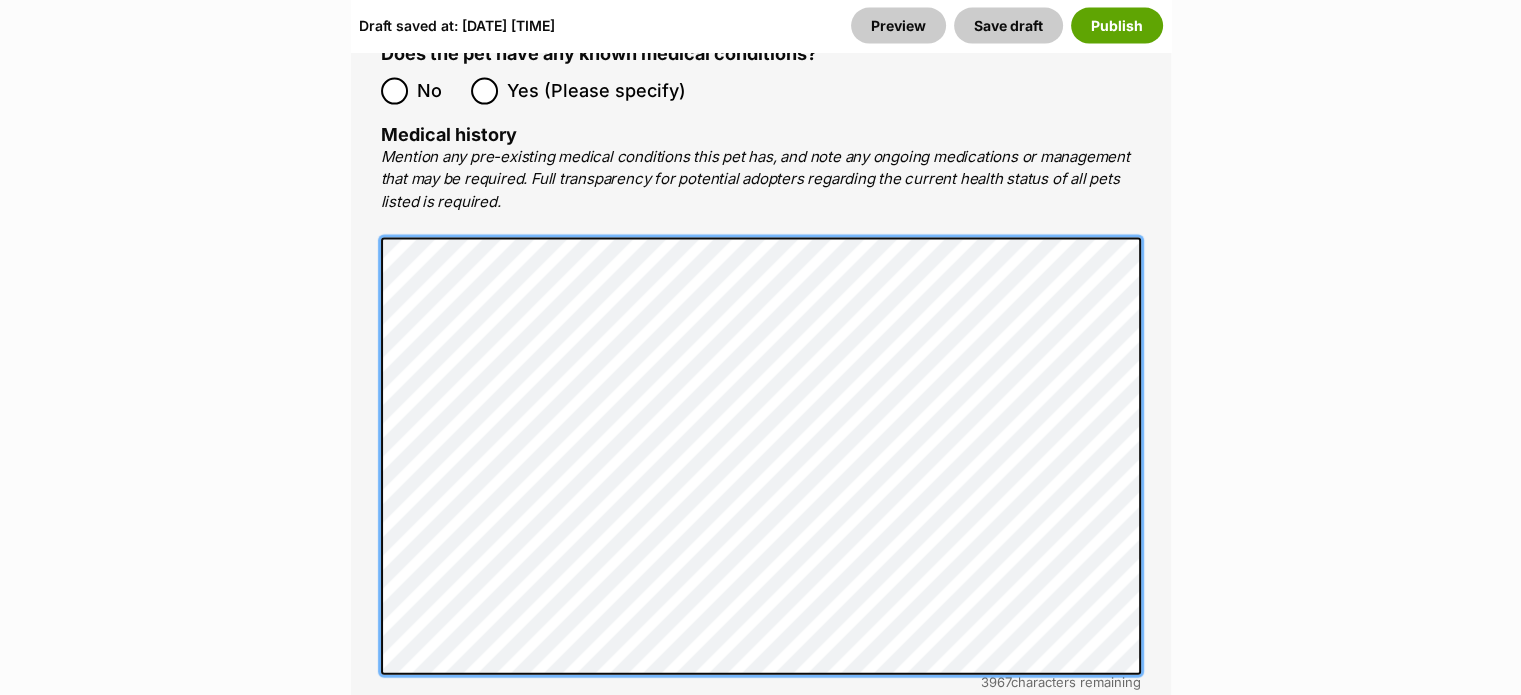 click on "Edit Sadie
Add or edit photos
Add up to 9 photos to show all
the cute sides of Sadie!
Edit Photos
Add or edit videos
Add up to 4 videos to show all
the cute sides of Sadie!
Got some snippets of footage? Upload the first video for Sadie!
Edit Videos
Listing owner Choose an owner Jade Mendez
The owner of the pet listing is able to edit the listing and manage enquiries with potential adopters. Note:
Group Admins
are also able to edit this pet listing and manage all it's enquiries.
Any time this pet receives new enquiries or messages from potential adopters, we'll also send you an email notification. Members can opt out of receiving these emails via their
notification settings .
About This Pet Name
Henlo there, it looks like you might be using the pet name field to indicate that this pet is now on hold - we recommend updating the status to on hold from the  listing page  instead!
Species Dog" at bounding box center (760, 124) 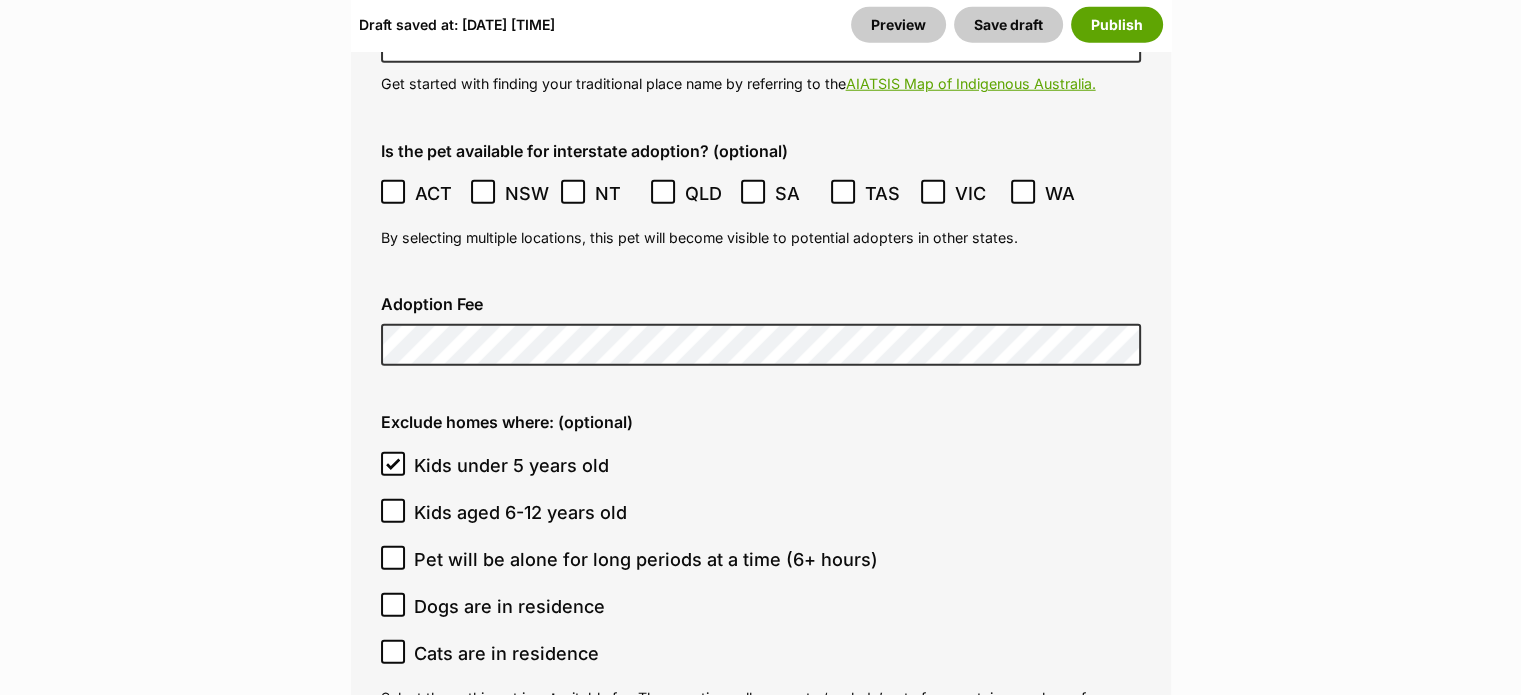 scroll, scrollTop: 5548, scrollLeft: 0, axis: vertical 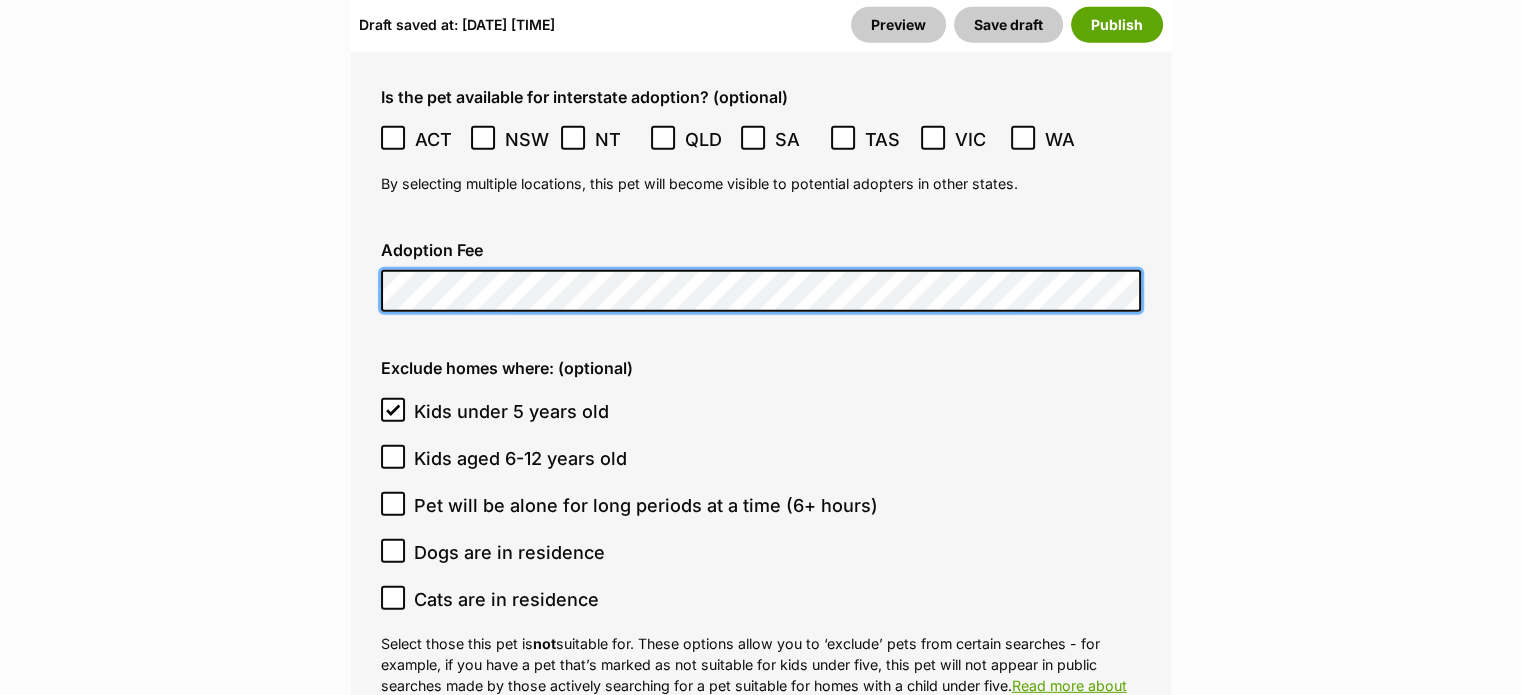 click on "Adoption details
Location
1 options available. Arrow down to browse or start typing to filter.
12659
Melton South, VIC, 3338
Melton South, VIC, 3338
Enter the postcode, or start typing the suburb and select the relevant location. The location is displayed on the pet listing, and is used by our postcode search tool.
Traditional Country Name (optional)
What's this?
We recognise that Australia always was and always will be Aboriginal land. Our hope is that this addition continues the positive encouragement of our community to learn more about Indigenous culture, history and language. We recommend speaking to the Elders or lands council of a community for more information when confirming place names.
Wathaurong
Get started with finding your traditional place name by referring to the  AIATSIS Map of Indigenous Australia.
Is the pet available for interstate adoption? (optional)
ACT
NSW" at bounding box center [761, 547] 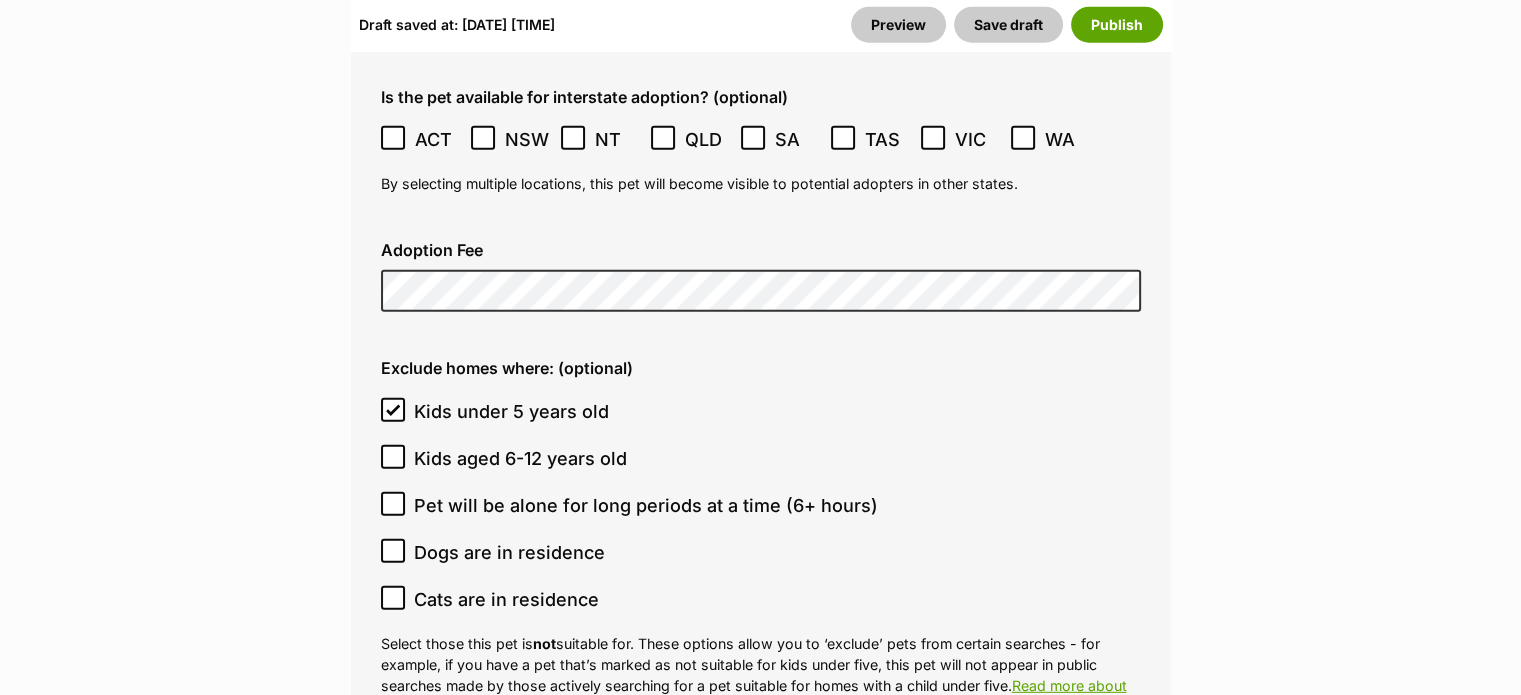 click 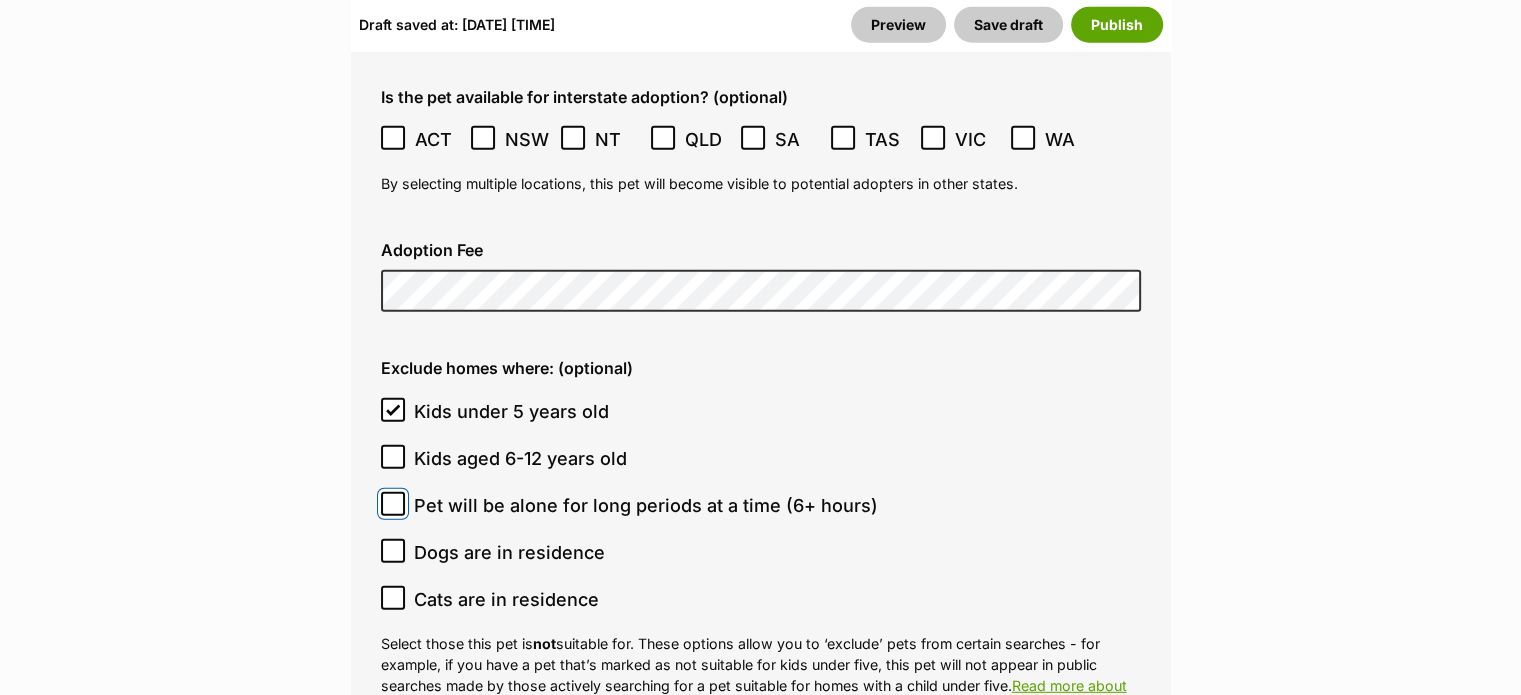 click on "Pet will be alone for long periods at a time (6+ hours)" at bounding box center [393, 504] 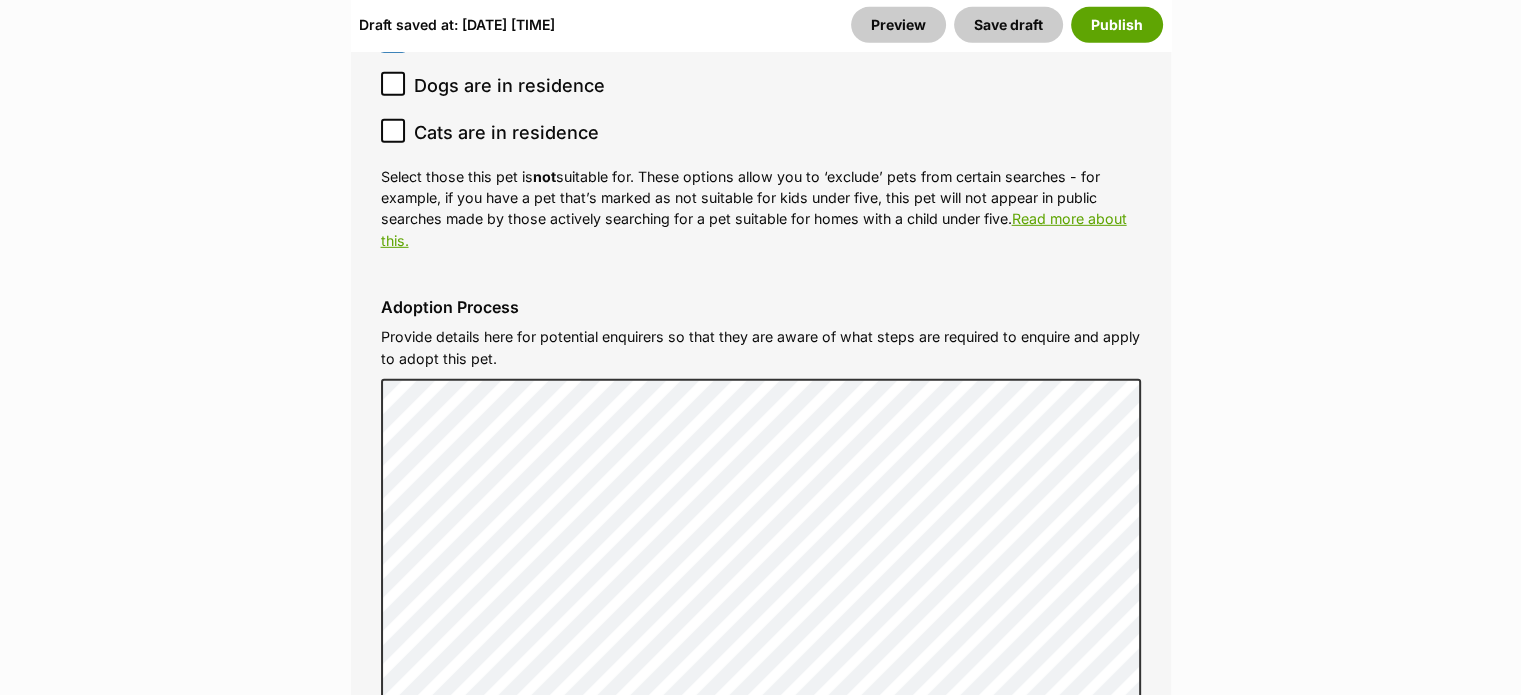 scroll, scrollTop: 6055, scrollLeft: 0, axis: vertical 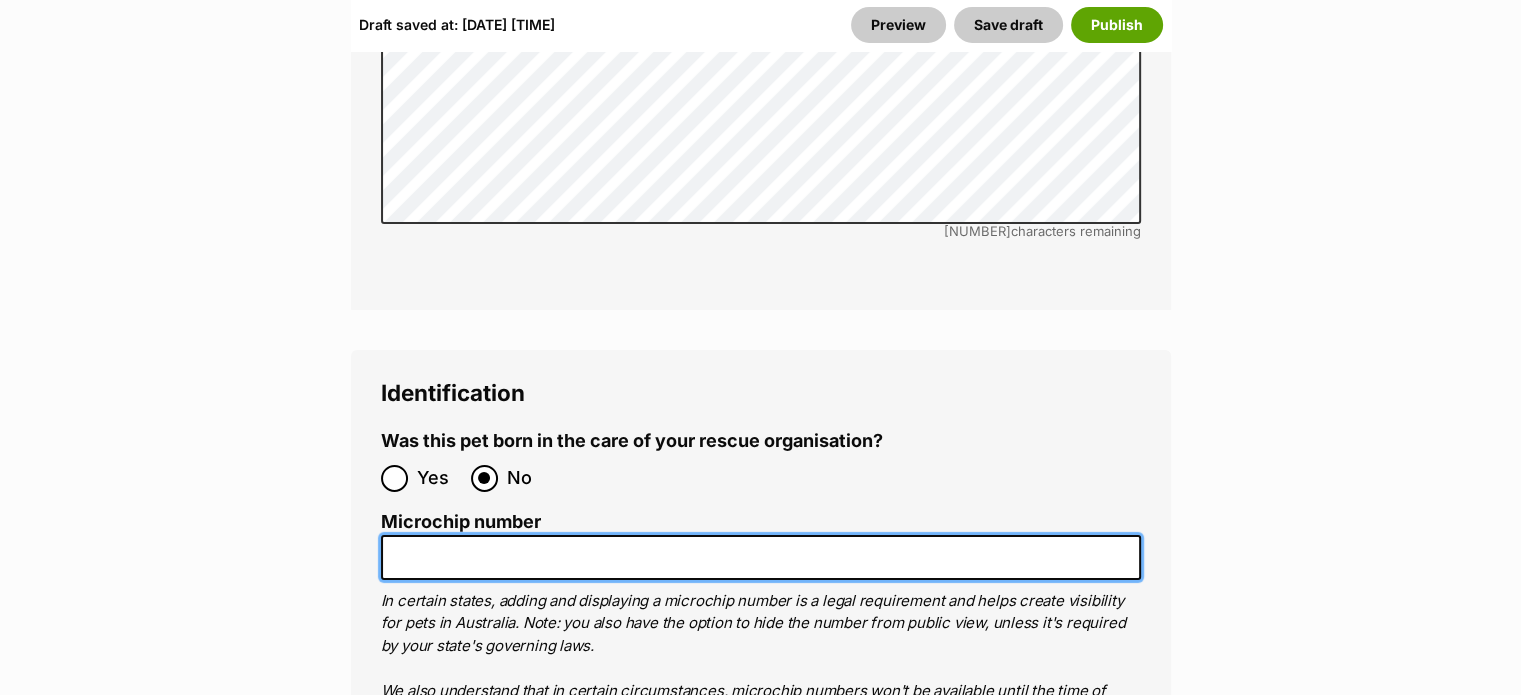 click on "Microchip number" at bounding box center [761, 557] 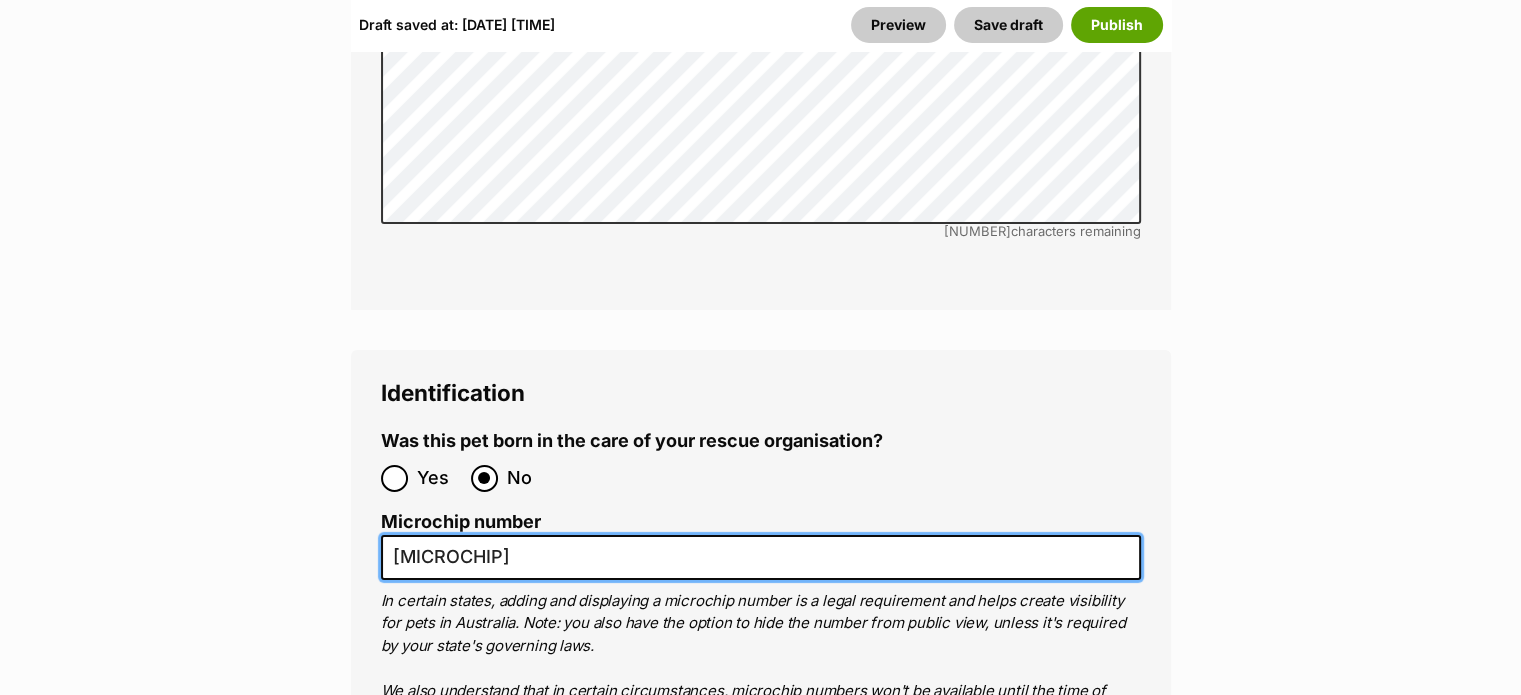type on "[NUMBER]" 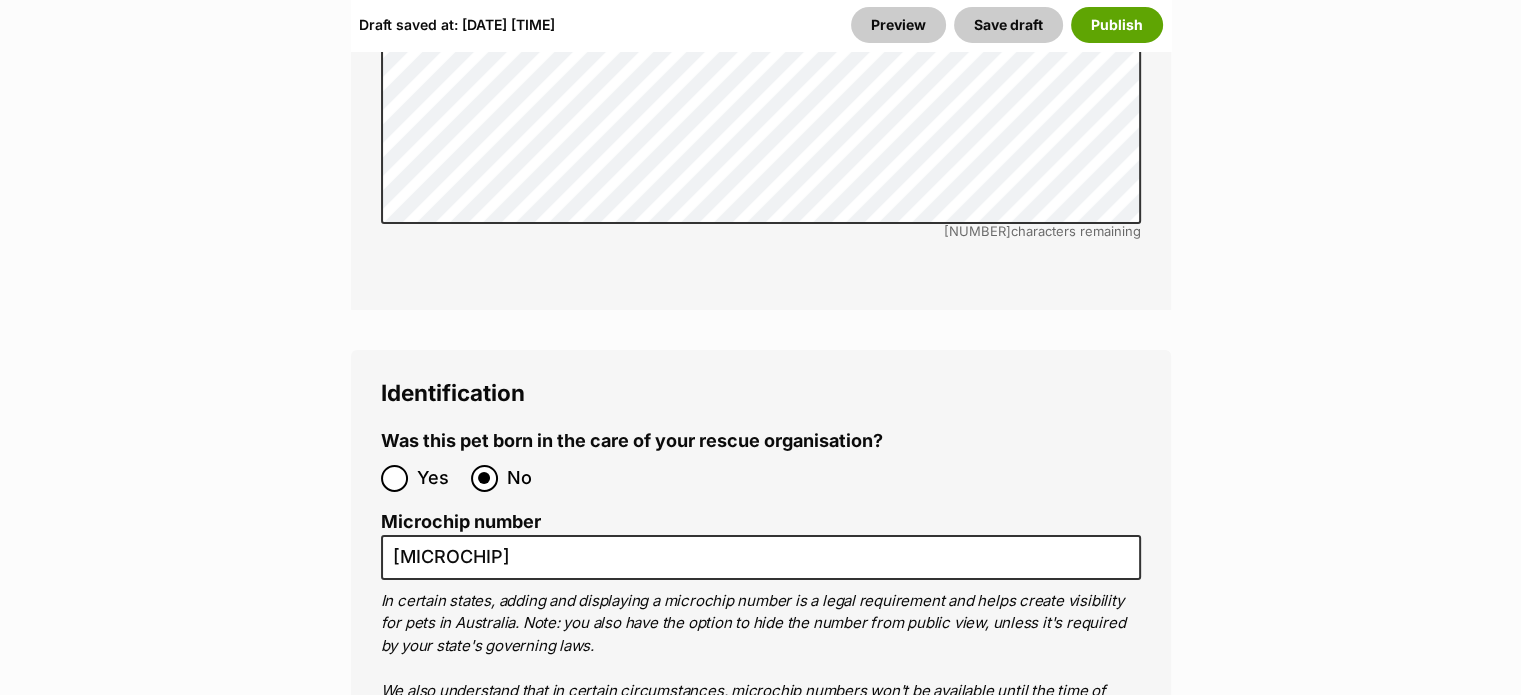 click on "Identification Was this pet born in the care of your rescue organisation?
Yes
No
Microchip number
956000018516158
In certain states, adding and displaying a microchip number is a legal requirement and helps create visibility for pets in Australia. Note: you also have the option to hide the number from public view, unless it's required by your state's governing laws. We also understand that in certain circumstances, microchip numbers won't be available until the time of adoption. Please  contact PetRescue  should you need to request an exemption for your group. Further info can be found  here .
Rehoming organisation
Breeder identification number
Source number RE101436
Pic number (optional)
A Property Identification Code (or PIC) is required when listing animals that are categorized as livestock in VIC. PIC numbers are easy and free to apply for. You can find out more from the  Agriculture Victoria Website .
Please note:" at bounding box center (761, 814) 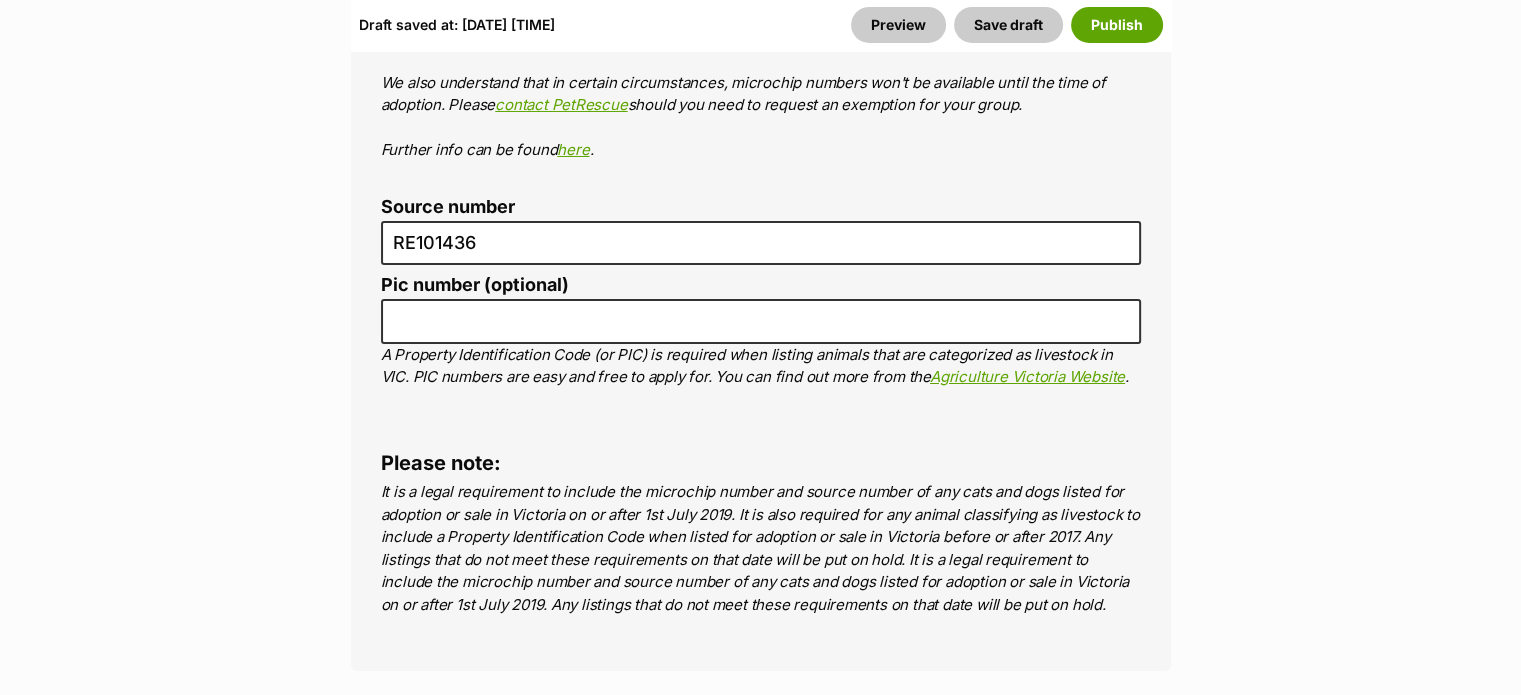scroll, scrollTop: 7884, scrollLeft: 0, axis: vertical 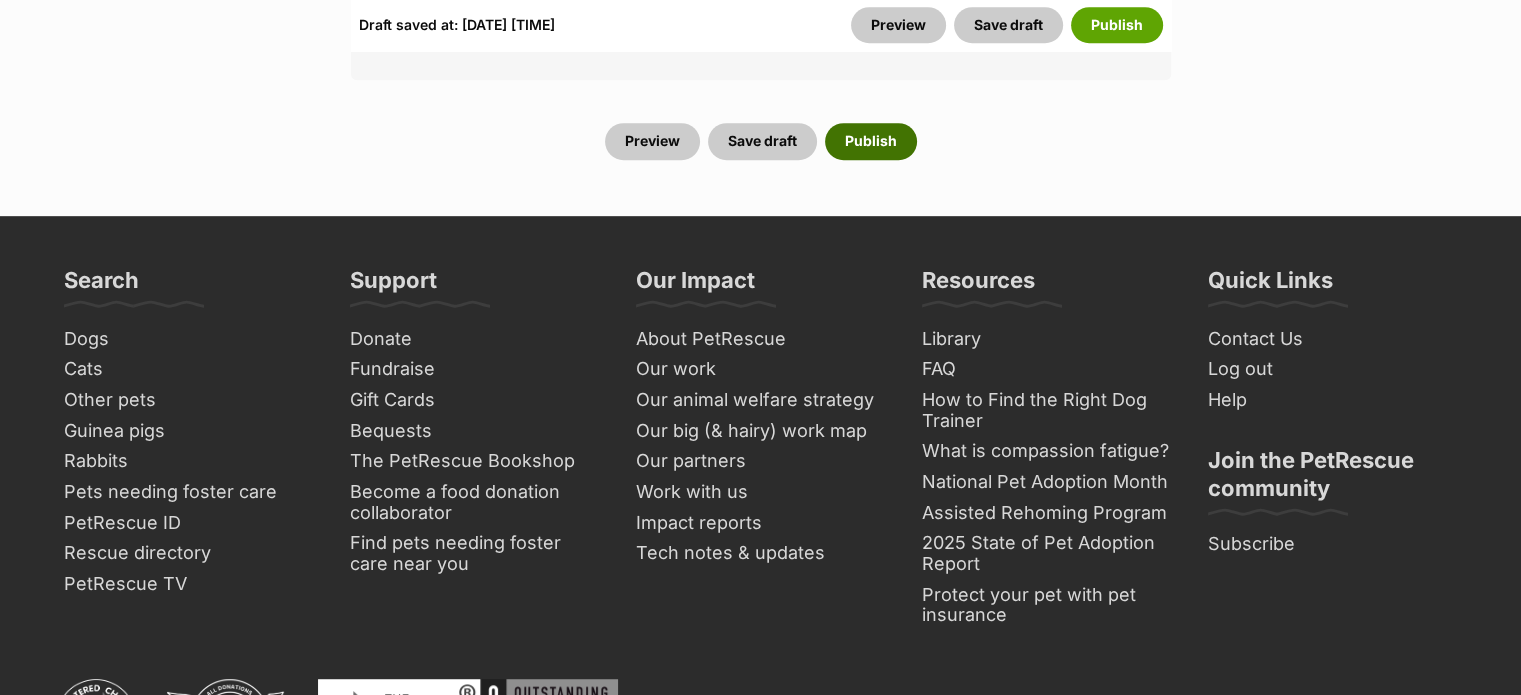 click on "Publish" at bounding box center (871, 141) 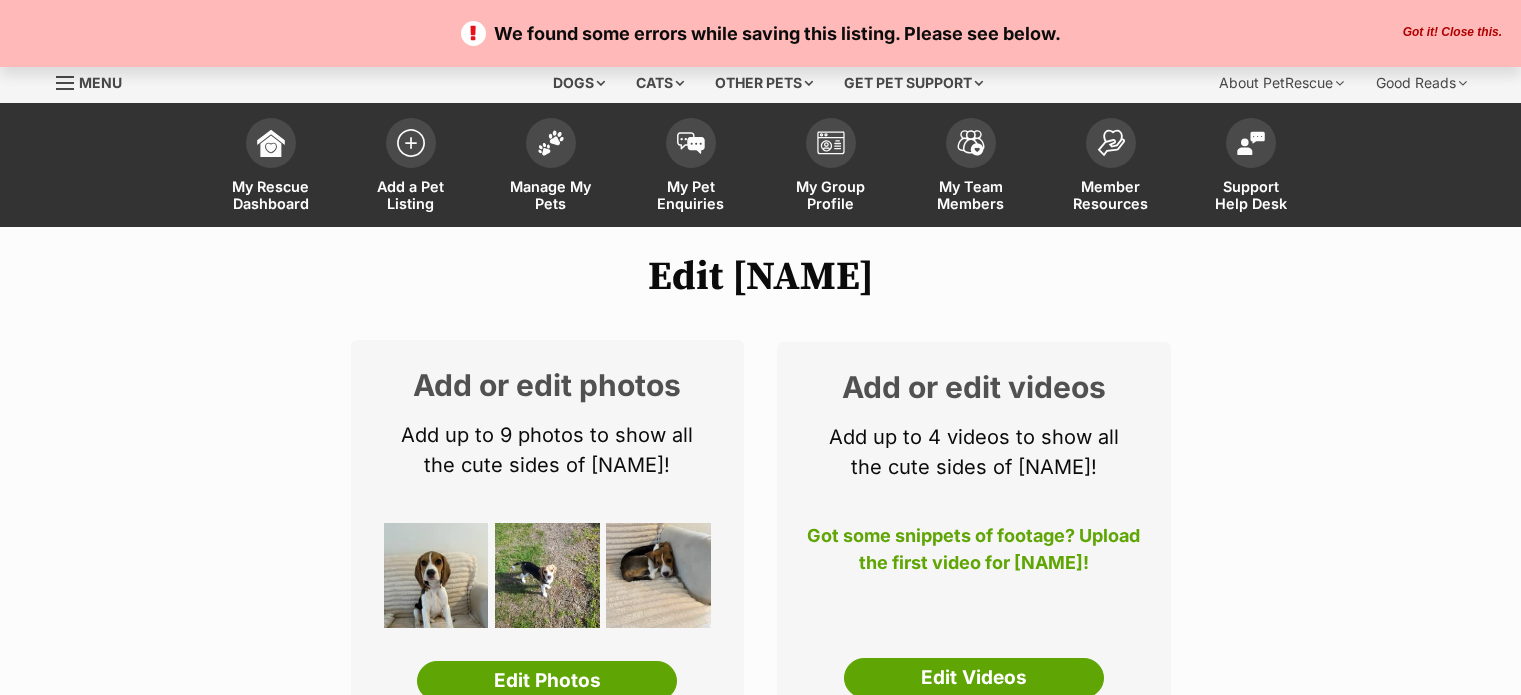 scroll, scrollTop: 0, scrollLeft: 0, axis: both 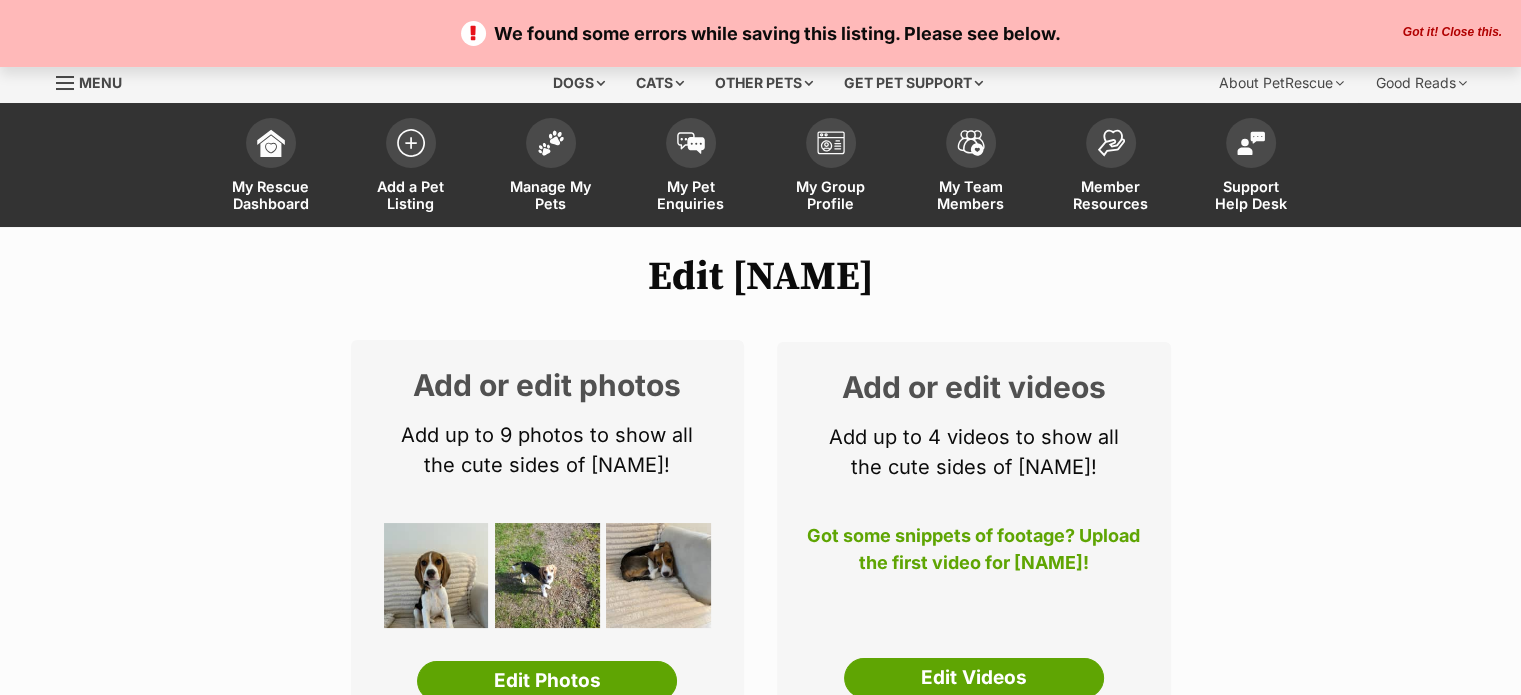 click on "Got it! Close this." at bounding box center [1452, 33] 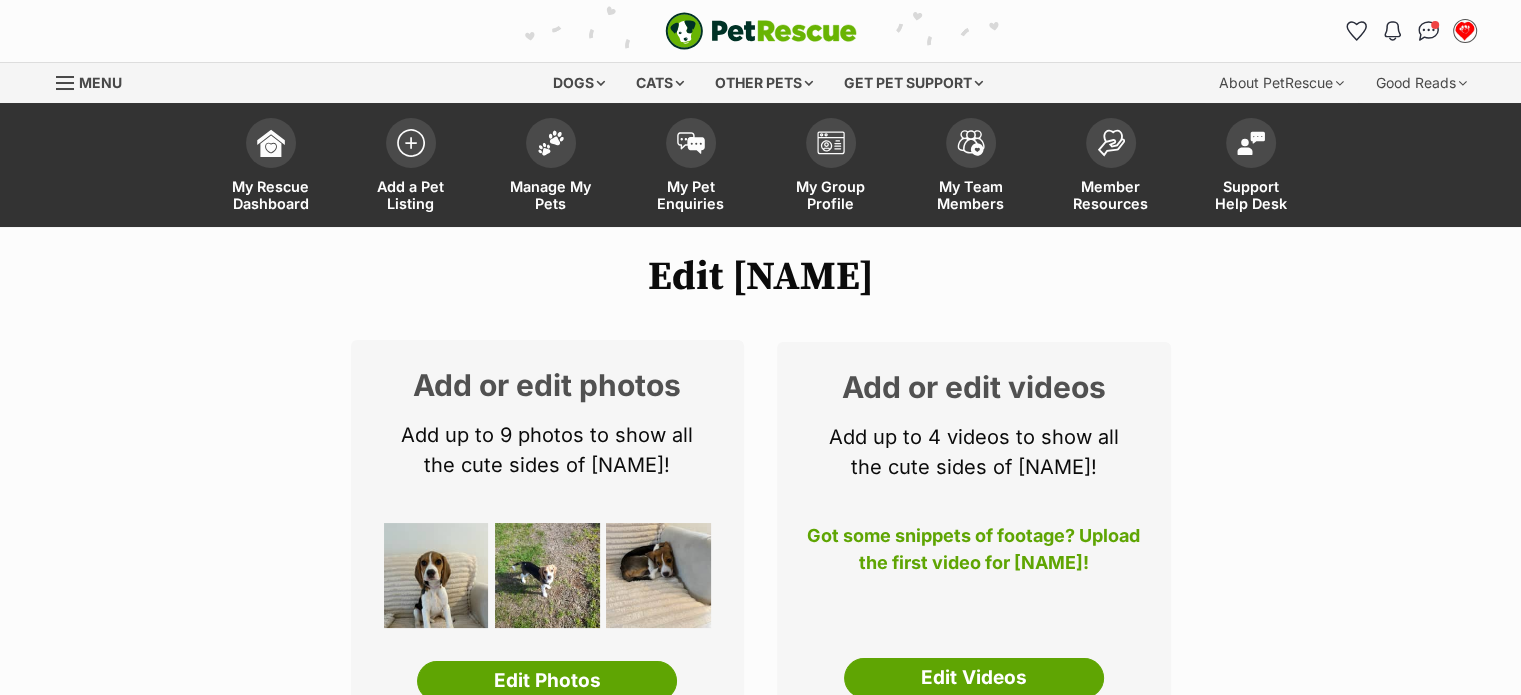 click on "Edit [NAME]
Add or edit photos
Add up to 9 photos to show all
the cute sides of [NAME]!
Edit Photos
Add or edit videos
Add up to 4 videos to show all
the cute sides of [NAME]!
Got some snippets of footage? Upload the first video for [NAME]!
Edit Videos
Oops! Just a few hairballs to clean up below...
Medical notes:
Please describe - field cannot be blank
Desexed:
Must be true if species is 'Dog' or 'Cat'
Listing owner Choose an owner [FIRST] [LAST]
The owner of the pet listing is able to edit the listing and manage enquiries with potential adopters. Note:
Group Admins
are also able to edit this pet listing and manage all it's enquiries.
Any time this pet receives new enquiries or messages from potential adopters, we'll also send you an email notification. Members can opt out of receiving these emails via their
notification settings .
About This Pet Name
listing page" at bounding box center [760, 4686] 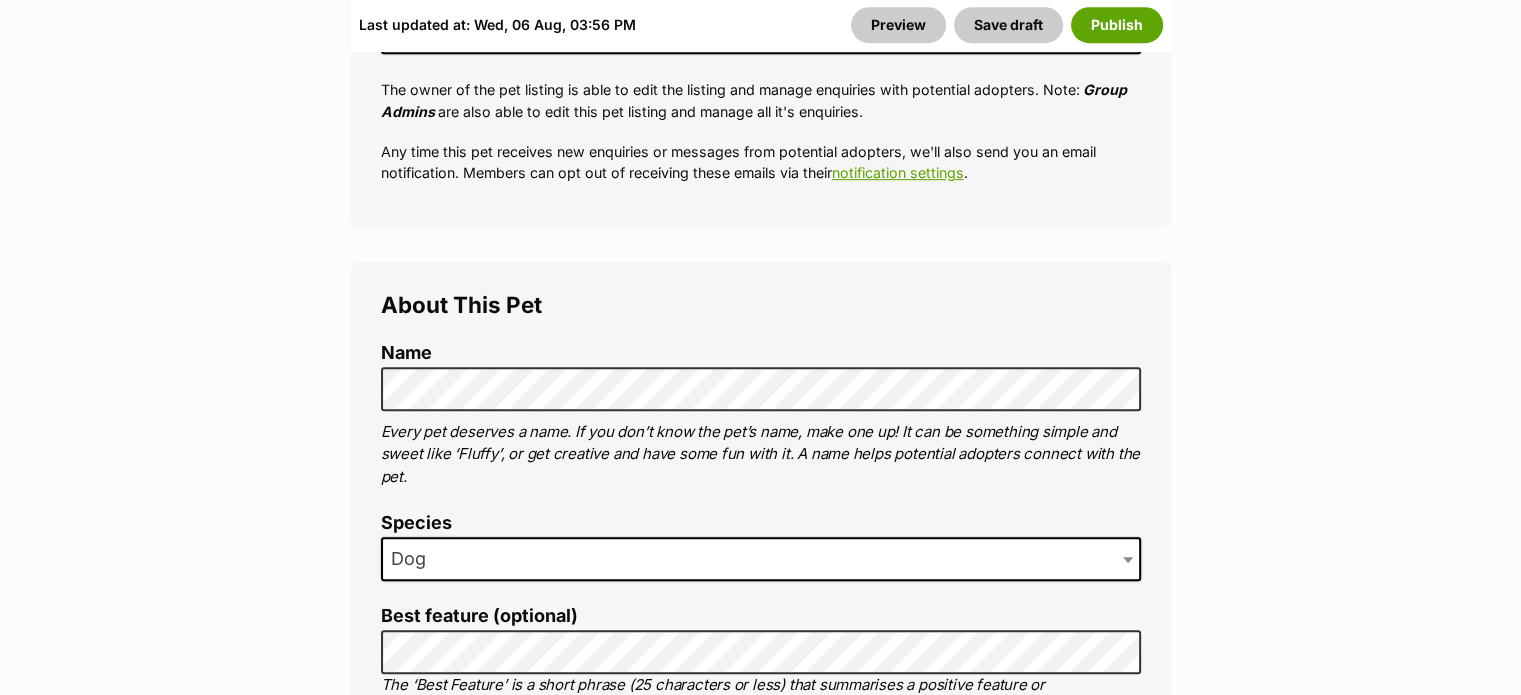 scroll, scrollTop: 1128, scrollLeft: 0, axis: vertical 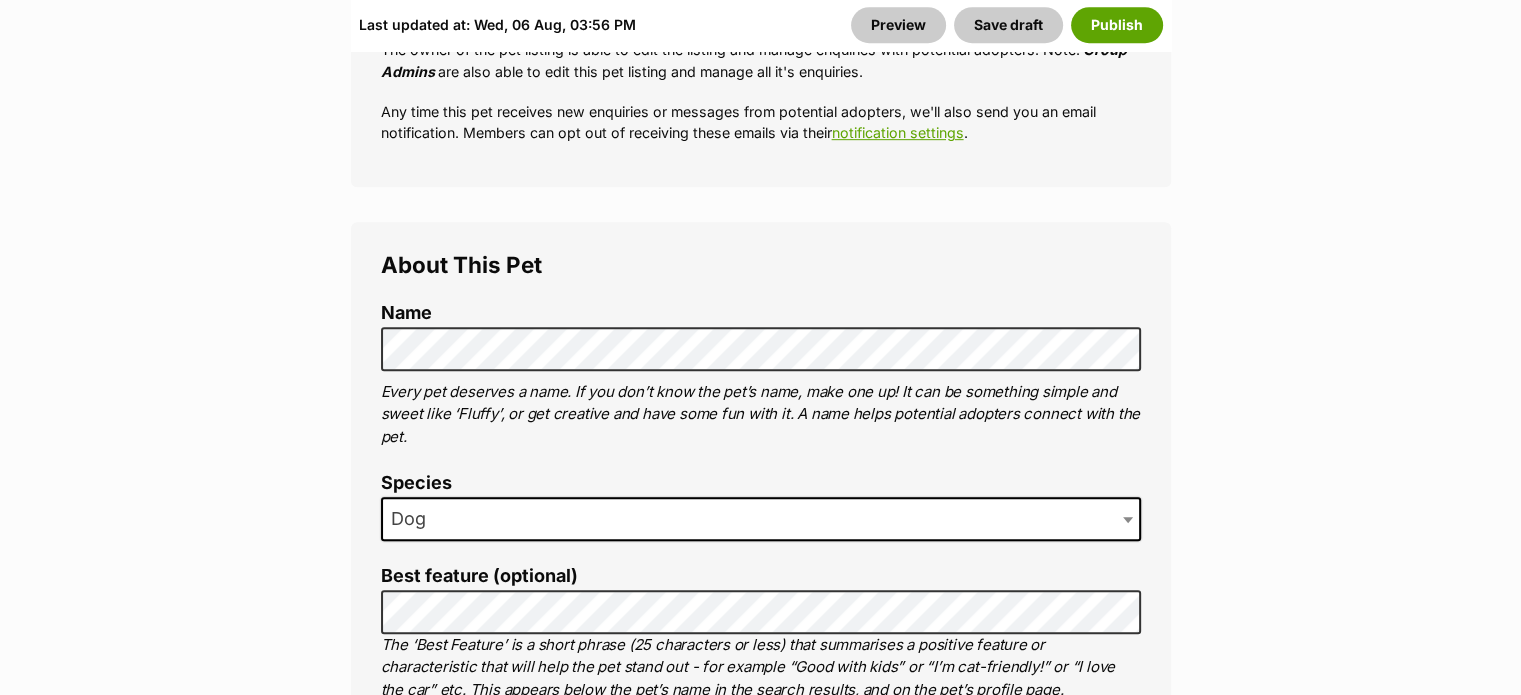 click on "Dog" at bounding box center (761, 519) 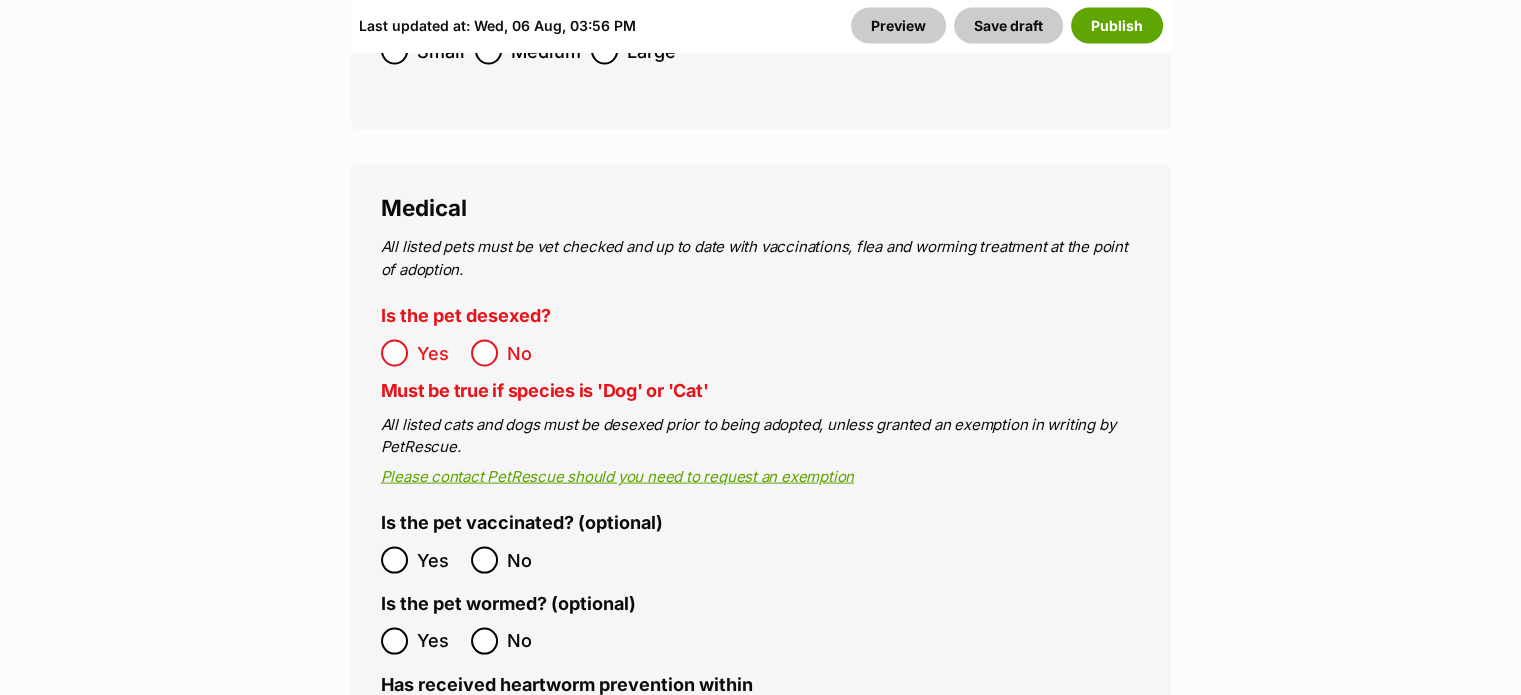 scroll, scrollTop: 3936, scrollLeft: 0, axis: vertical 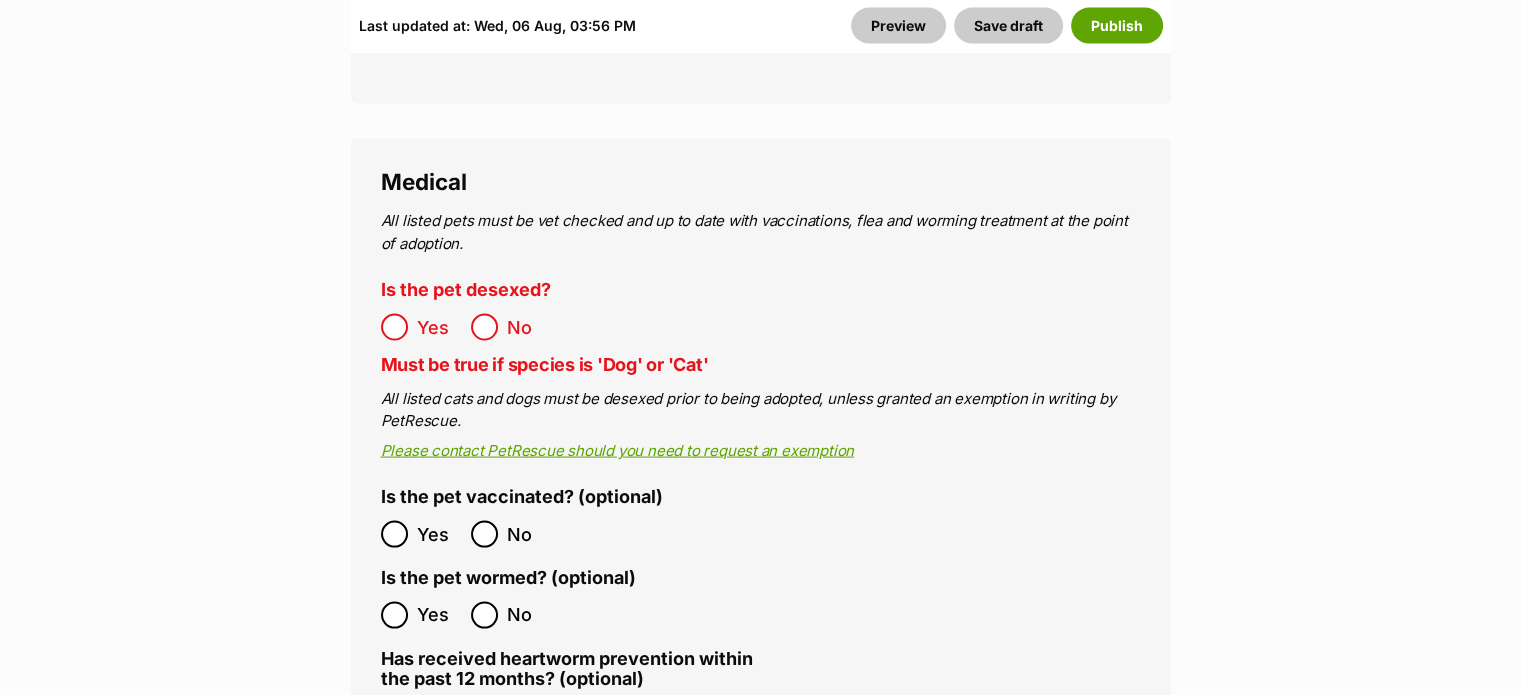 click on "All listed pets must be vet checked and up to date with vaccinations, flea and worming treatment at the point of adoption.
Is the pet desexed?
Yes
No
Must be true if species is 'Dog' or 'Cat'
All listed cats and dogs must be desexed prior to being adopted, unless granted an exemption in writing by PetRescue.
Please contact PetRescue should you need to request an exemption
Is the pet vaccinated? (optional)
Yes
No
Is the pet wormed? (optional)
Yes
No
Has received heartworm prevention within the past 12 months? (optional)
Yes
No
Does the pet have any known medical conditions?
No
Yes (Please specify)
Medical history
3982  characters remaining
Please describe - field cannot be blank." at bounding box center [761, 820] 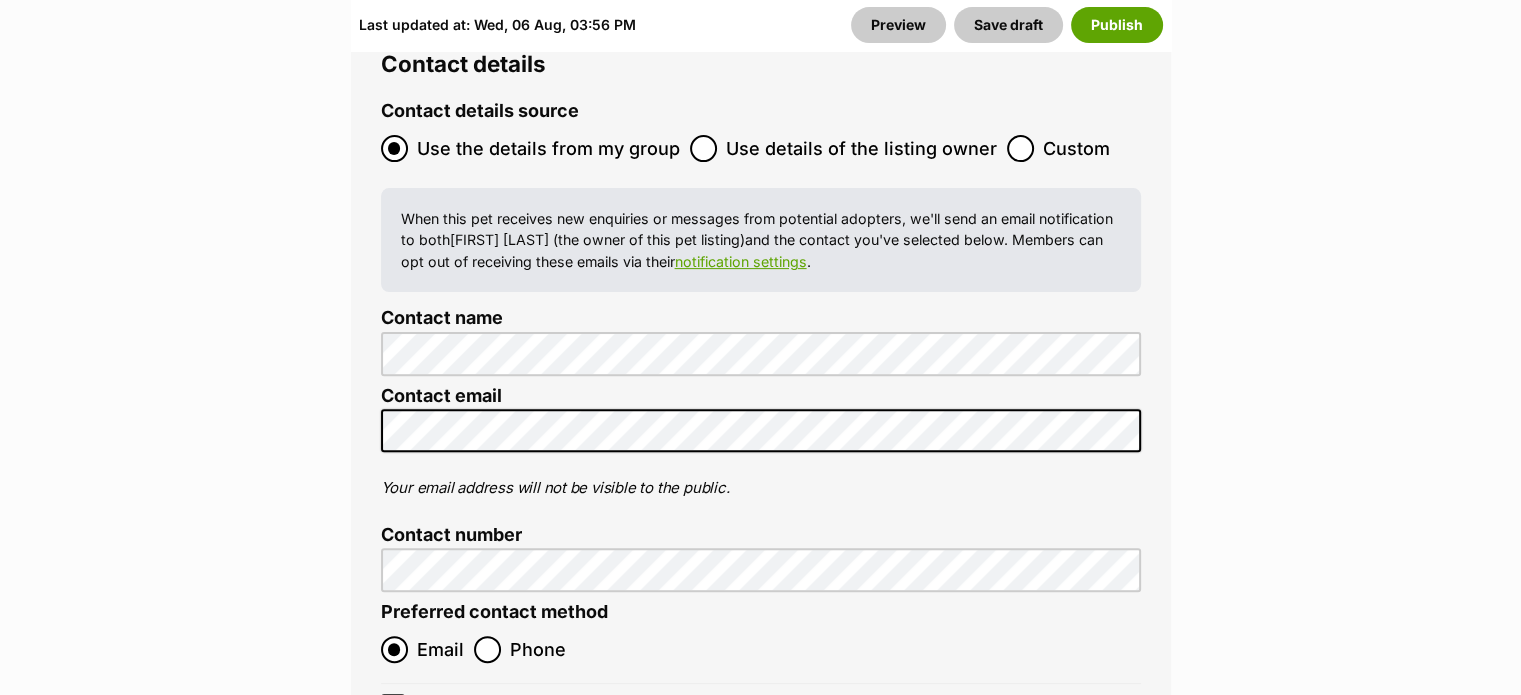 scroll, scrollTop: 8800, scrollLeft: 0, axis: vertical 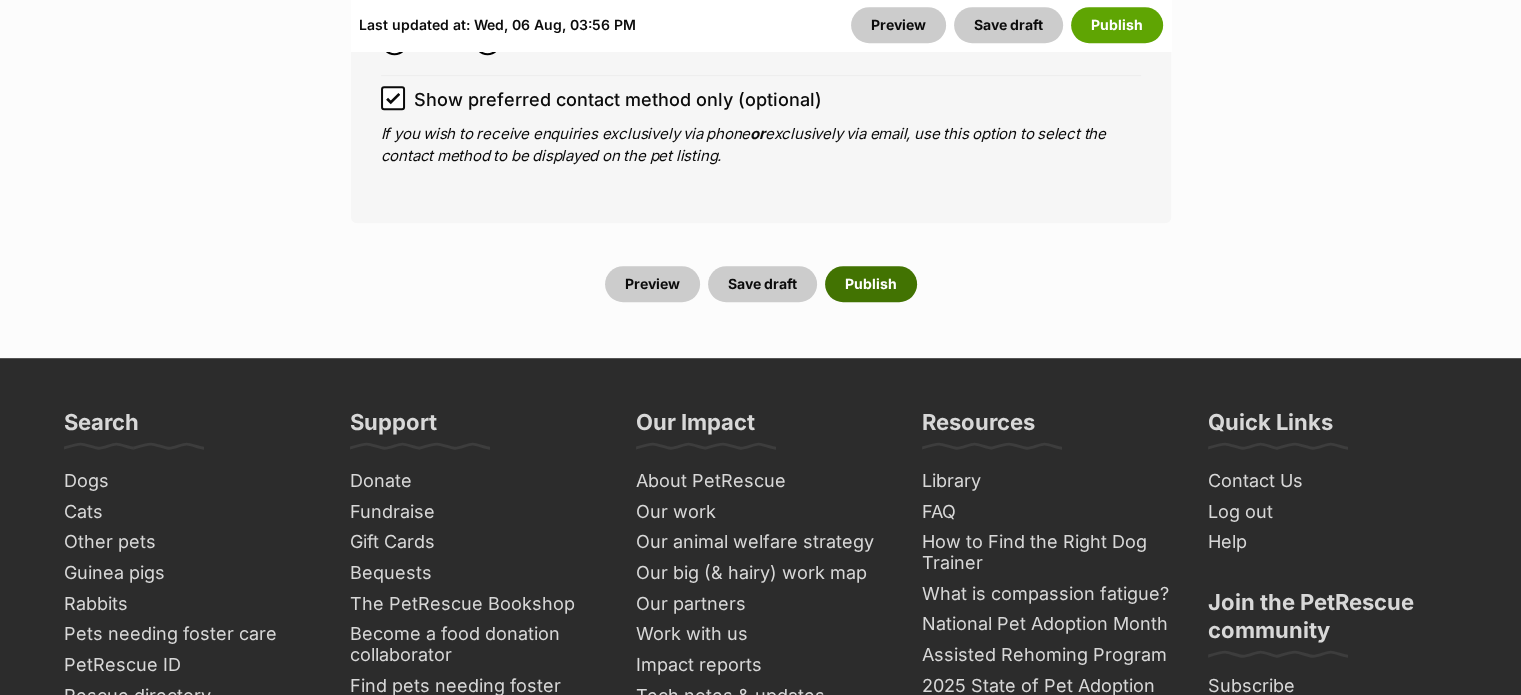 click on "Publish" at bounding box center [871, 284] 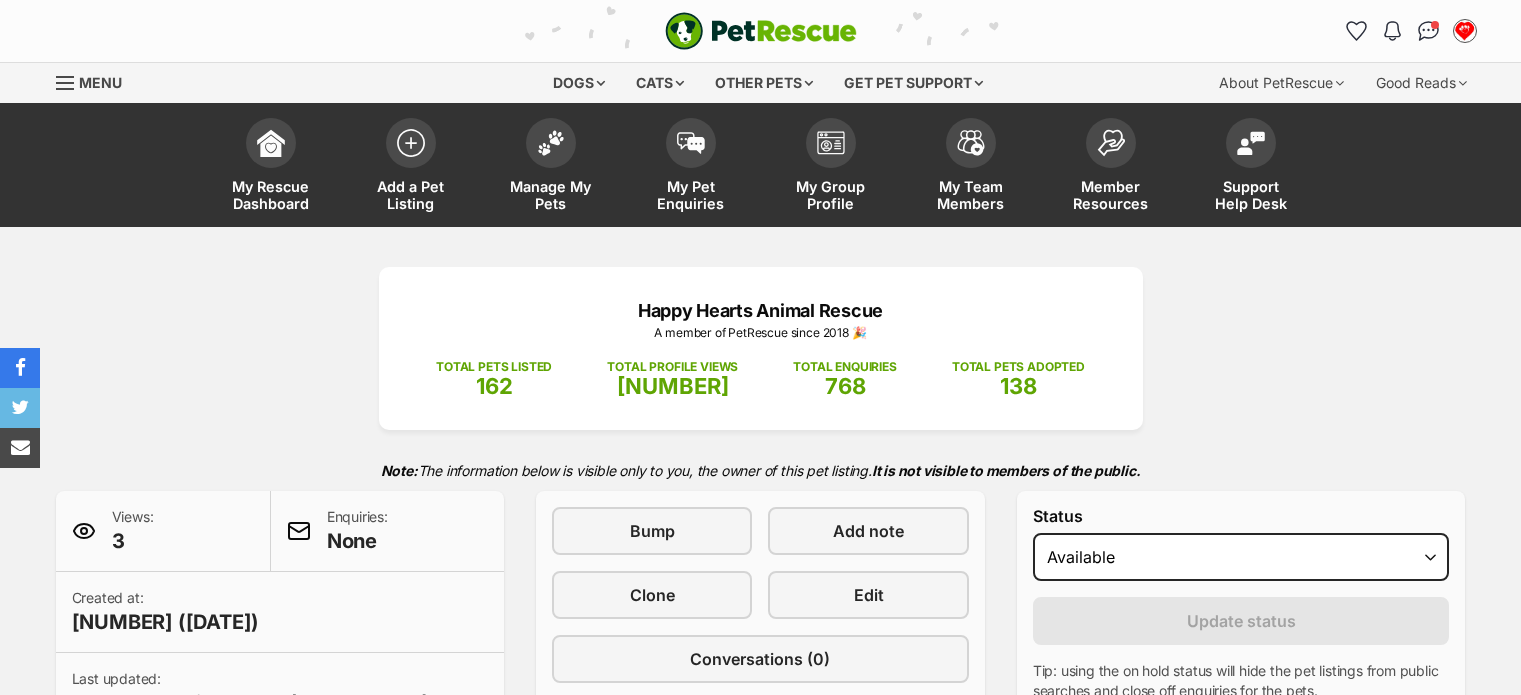 scroll, scrollTop: 0, scrollLeft: 0, axis: both 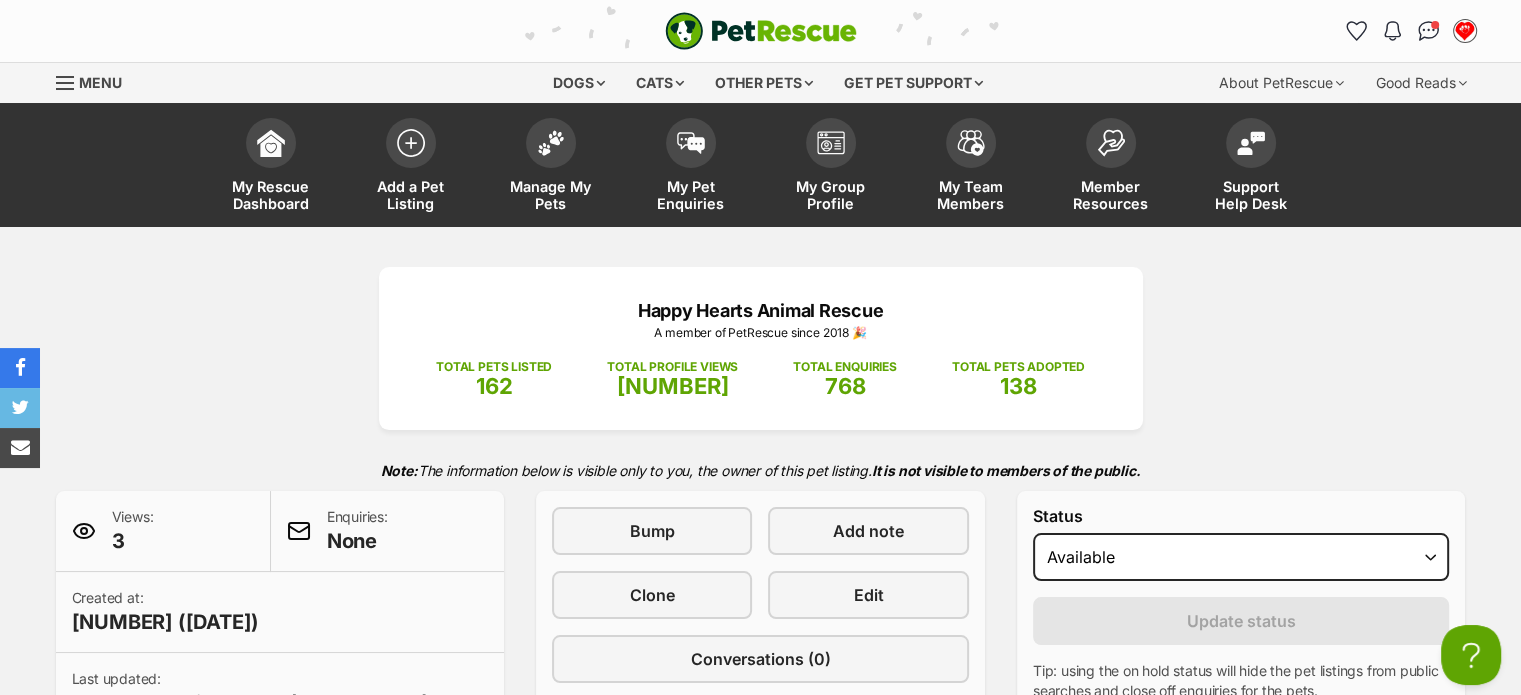 click at bounding box center (84, 531) 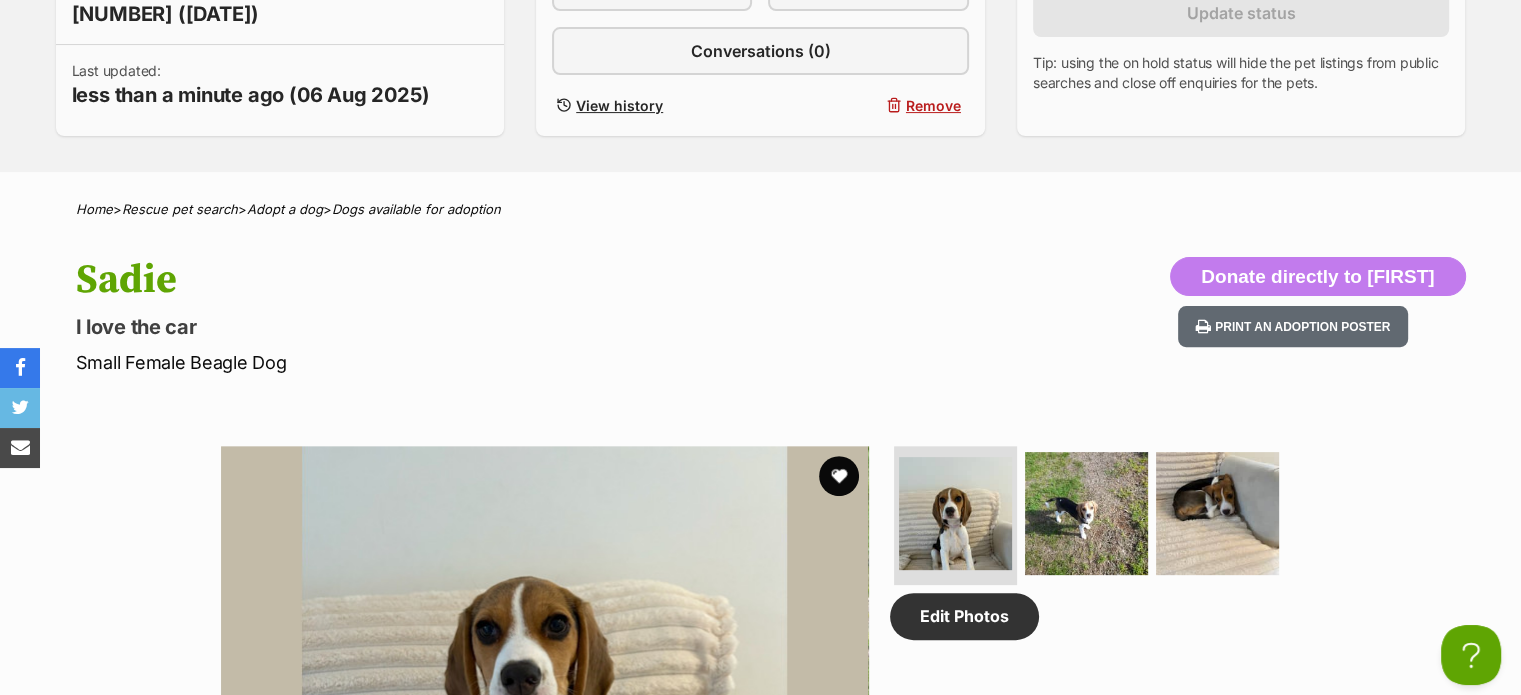 scroll, scrollTop: 1216, scrollLeft: 0, axis: vertical 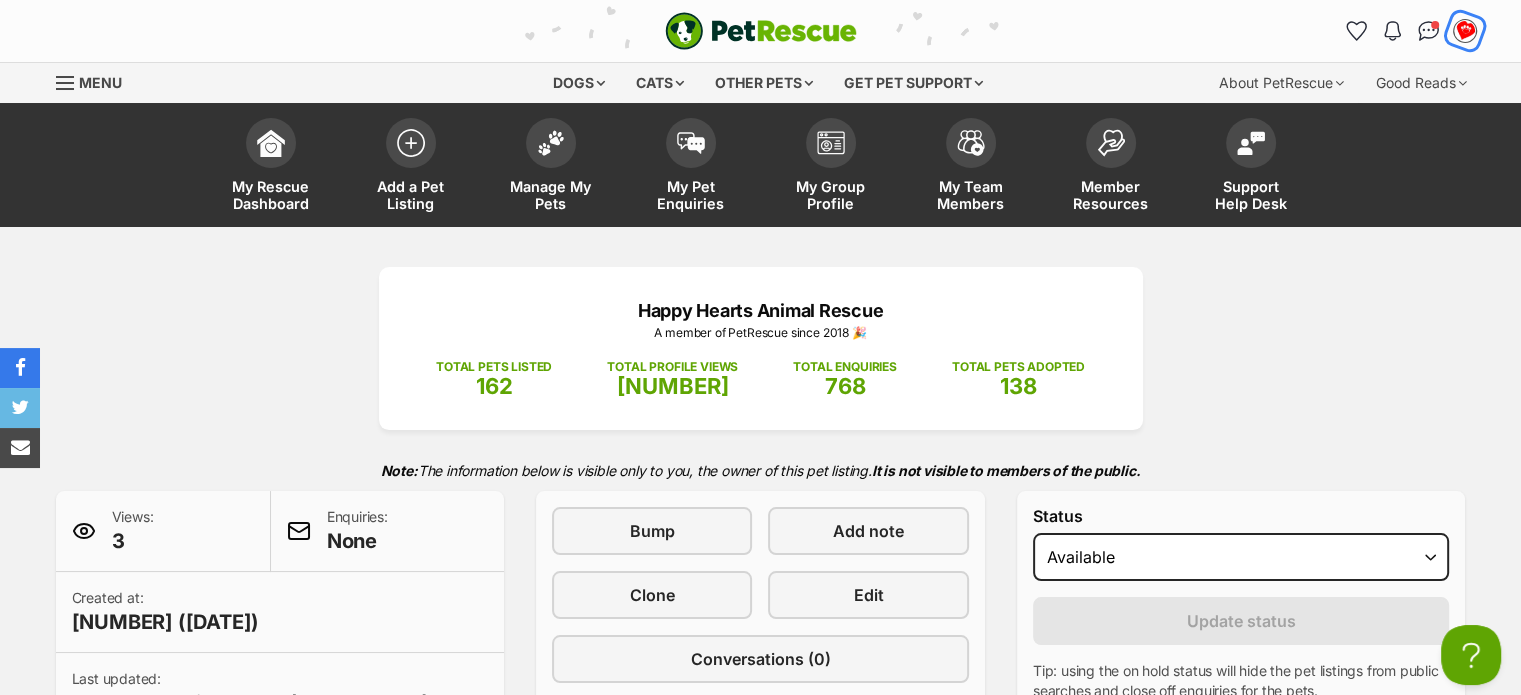 click at bounding box center [1465, 31] 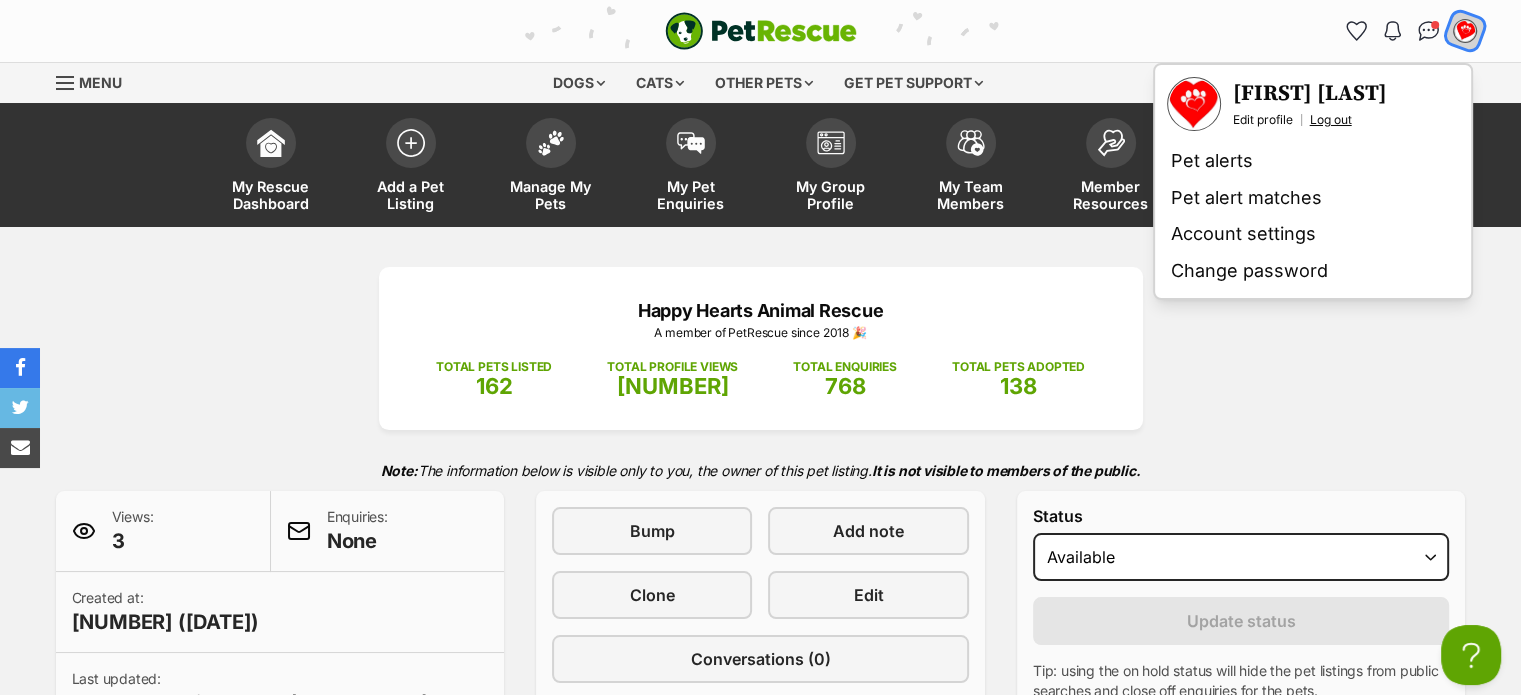 click on "Log out" at bounding box center (1331, 120) 